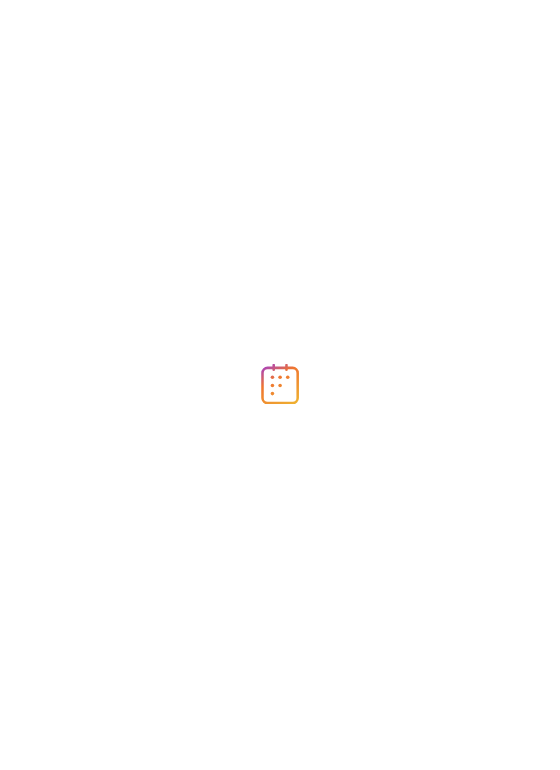 scroll, scrollTop: 0, scrollLeft: 0, axis: both 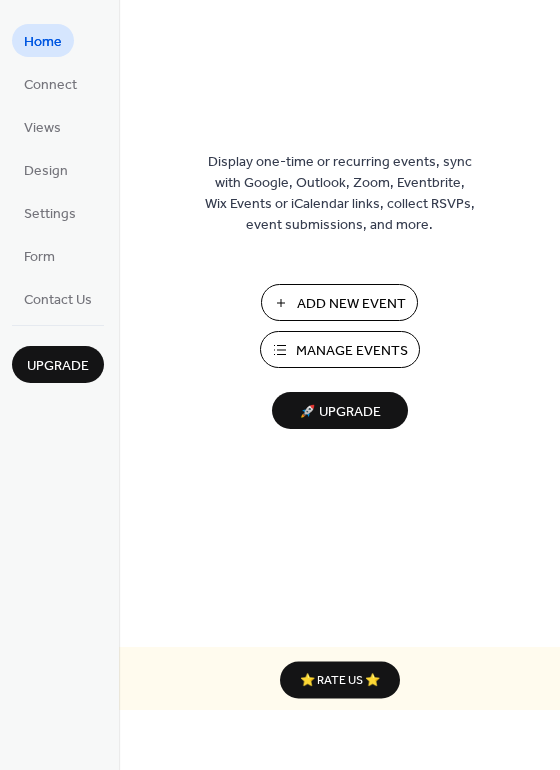 click on "Add New Event" at bounding box center (351, 304) 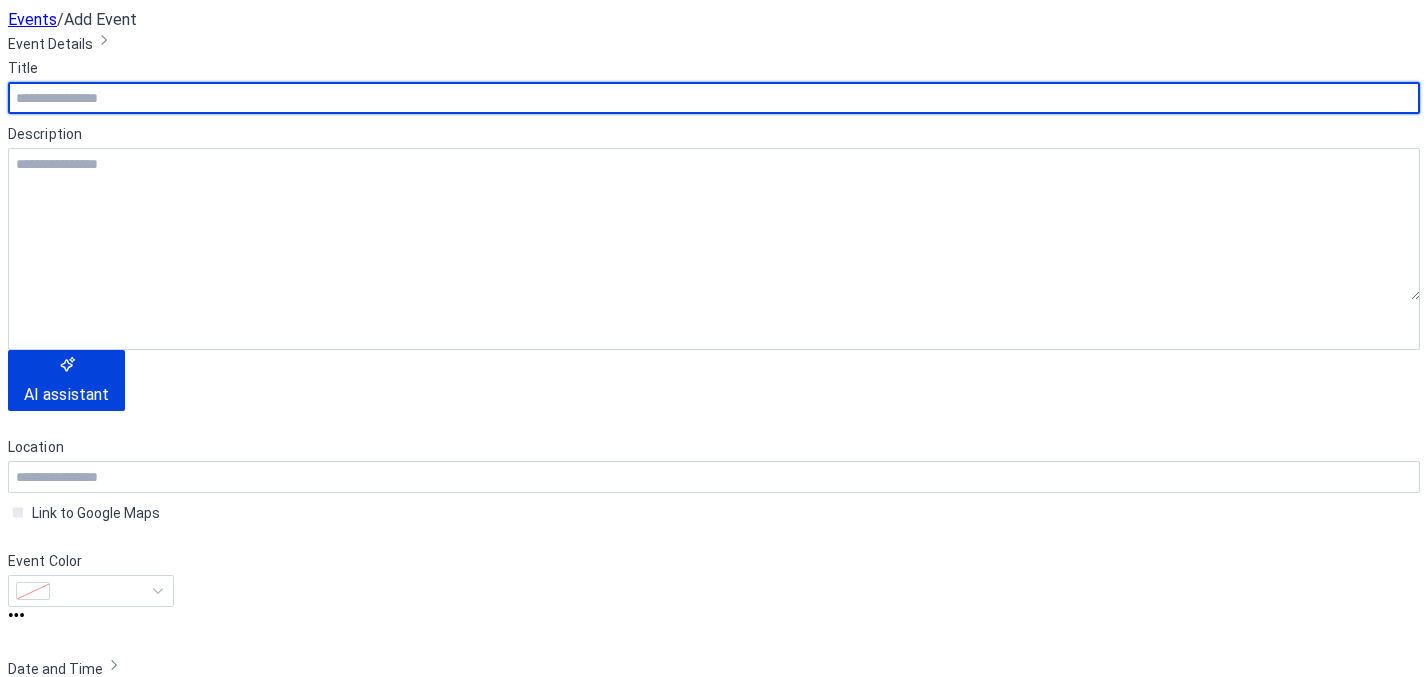 scroll, scrollTop: 0, scrollLeft: 0, axis: both 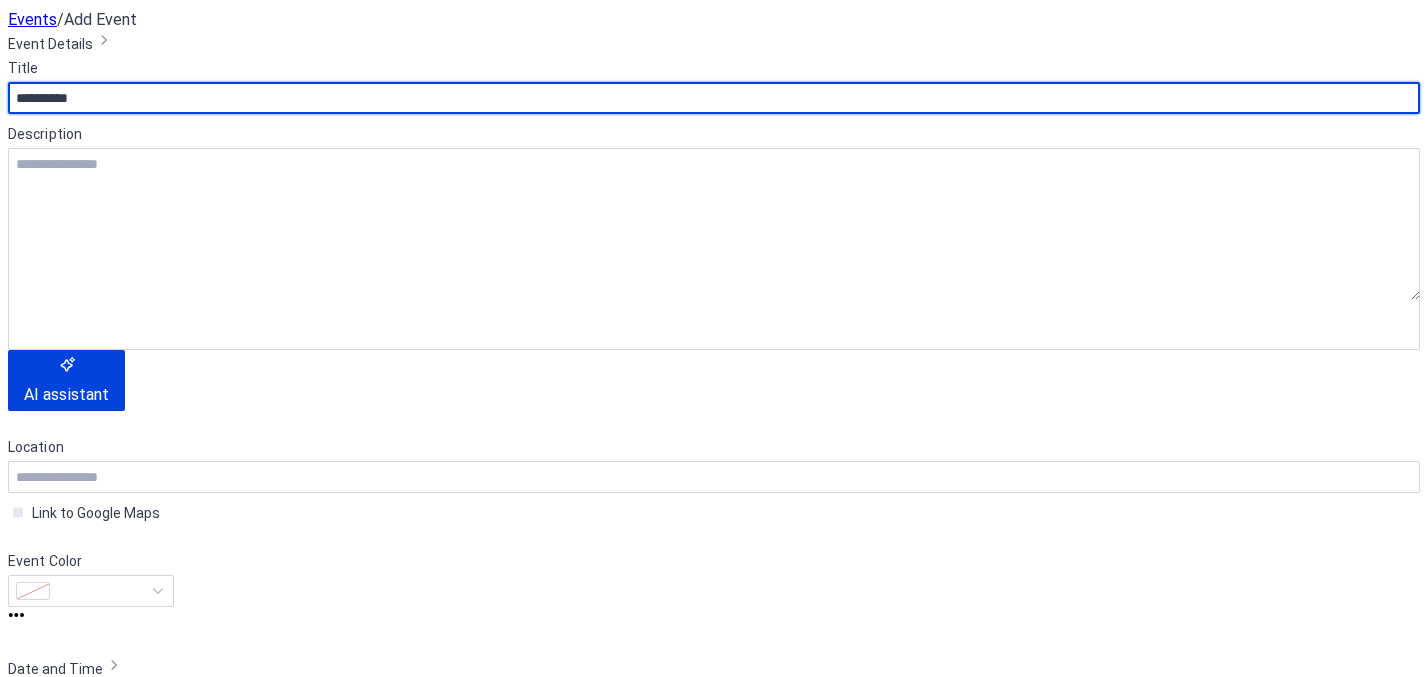 type on "**********" 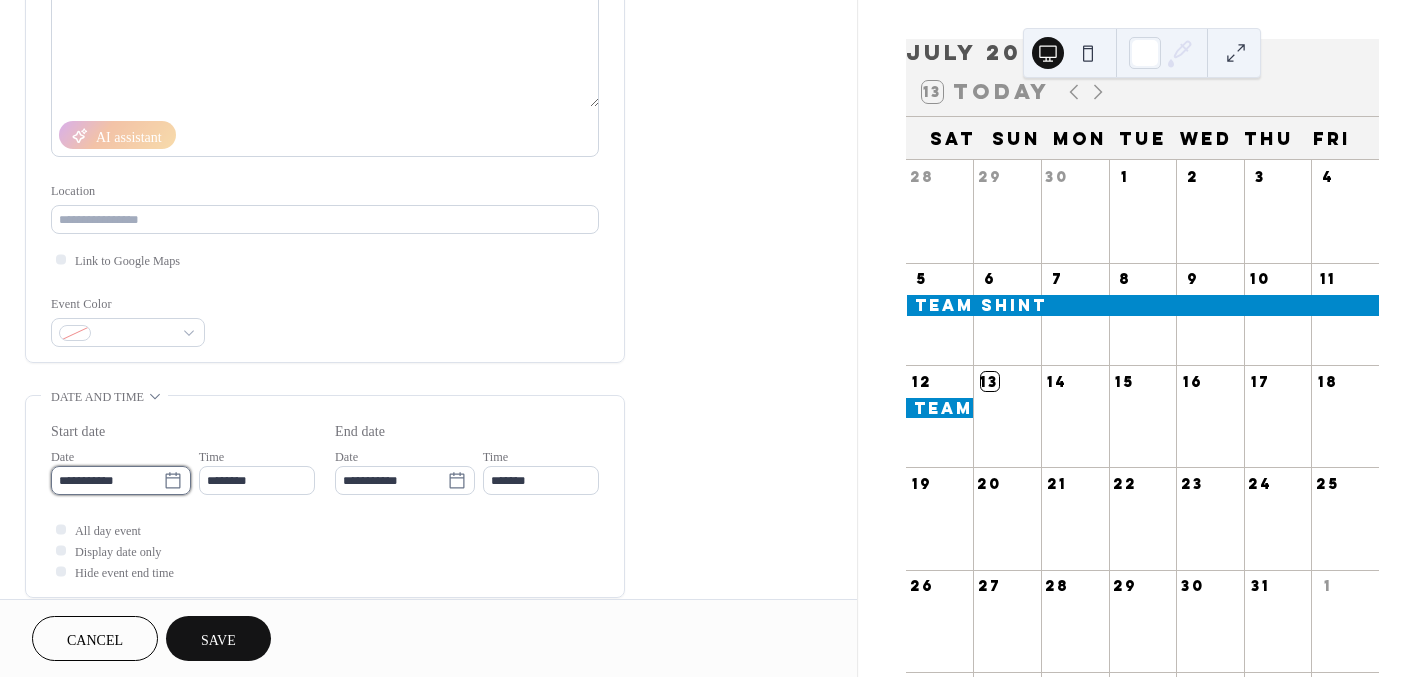 click on "**********" at bounding box center [107, 480] 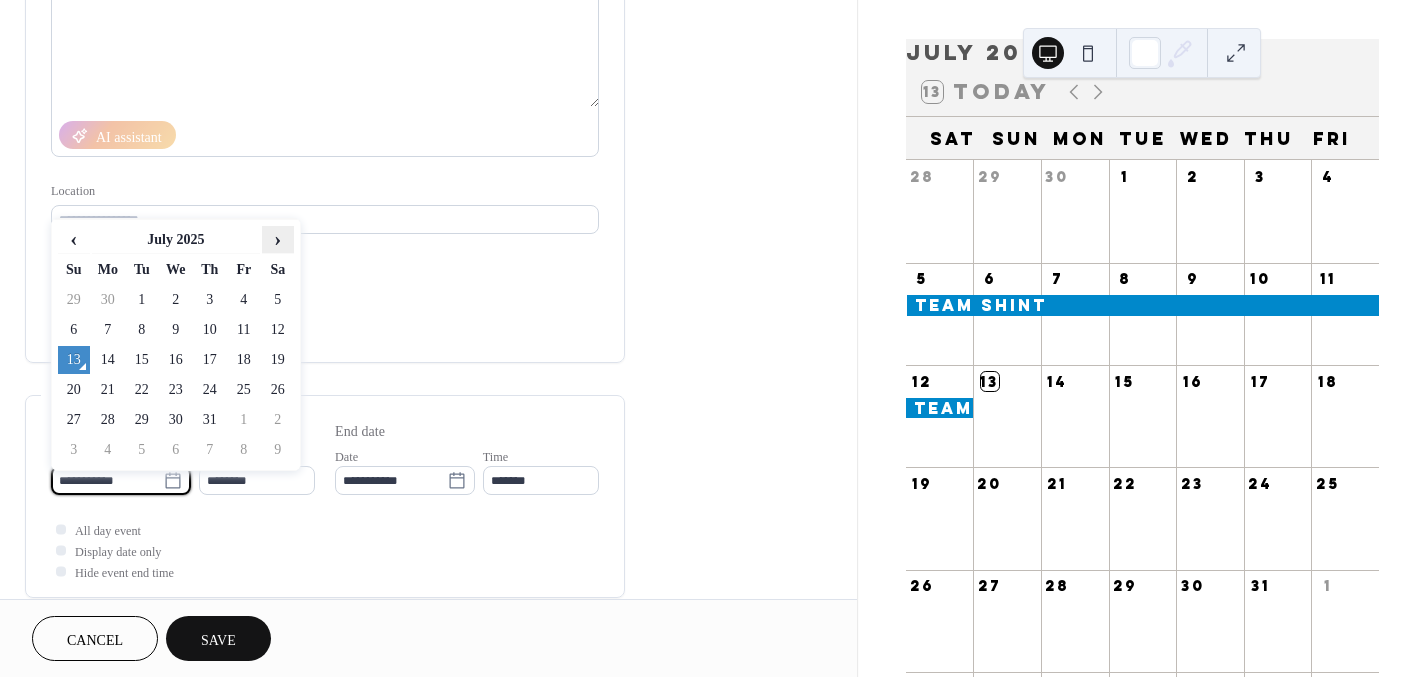 click on "›" at bounding box center (278, 239) 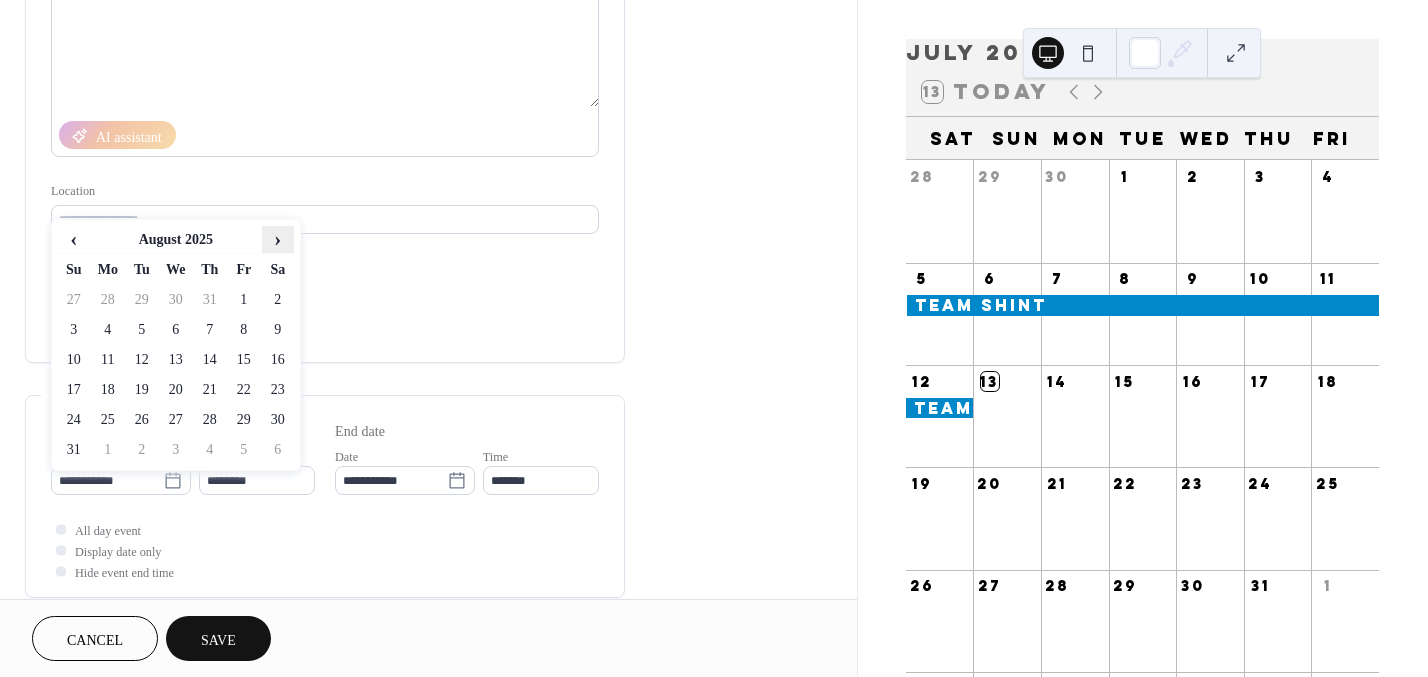 click on "›" at bounding box center [278, 239] 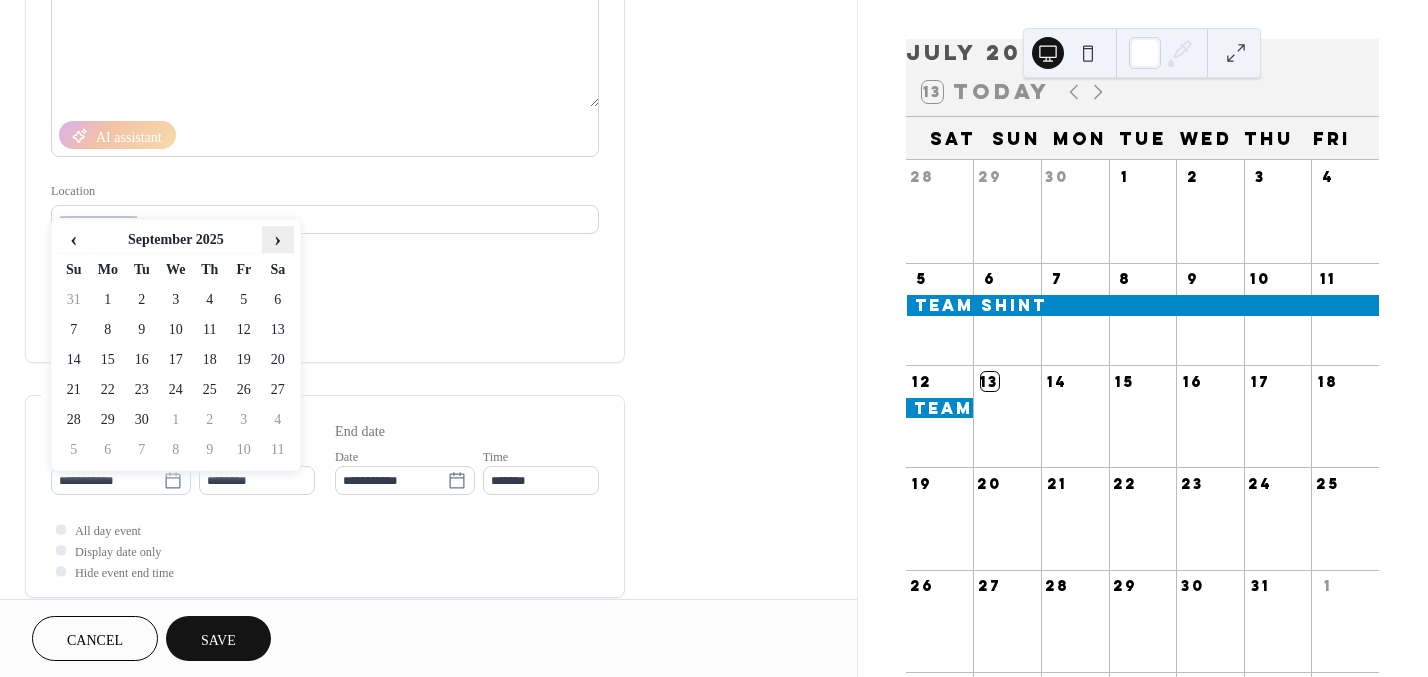click on "›" at bounding box center [278, 239] 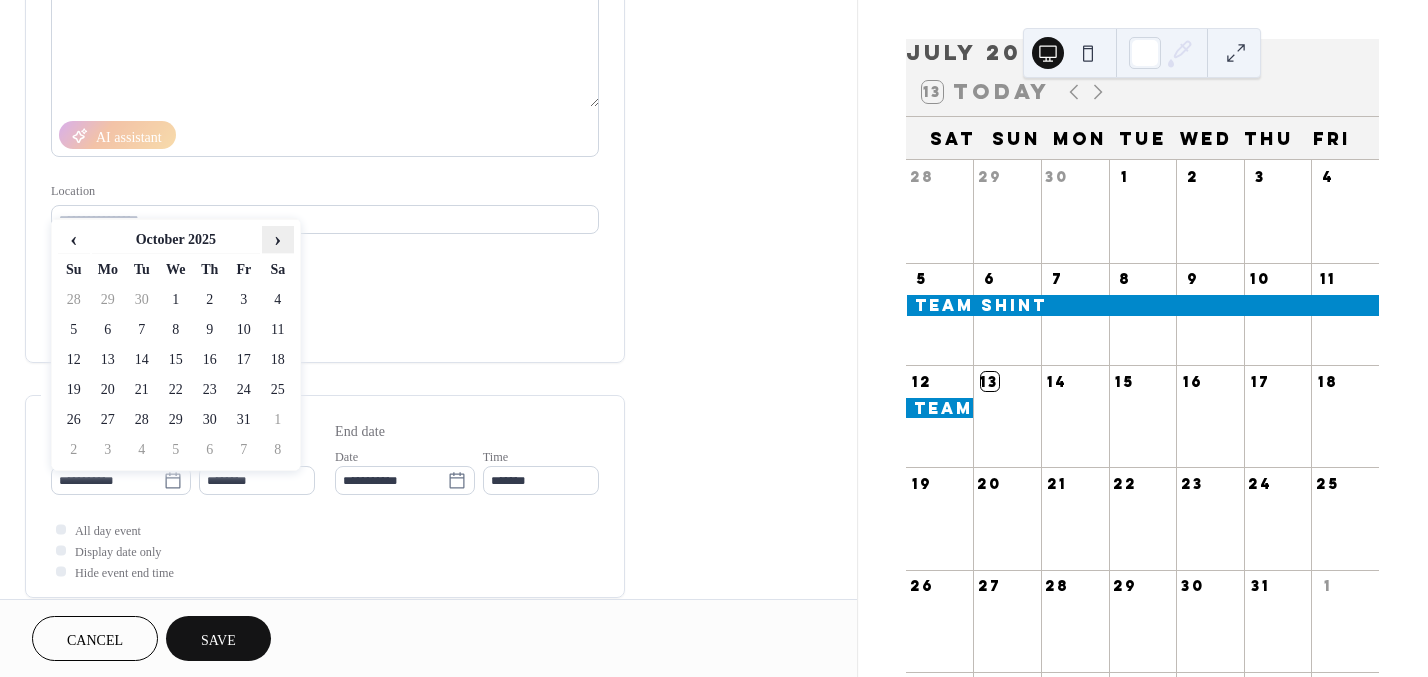 click on "›" at bounding box center [278, 239] 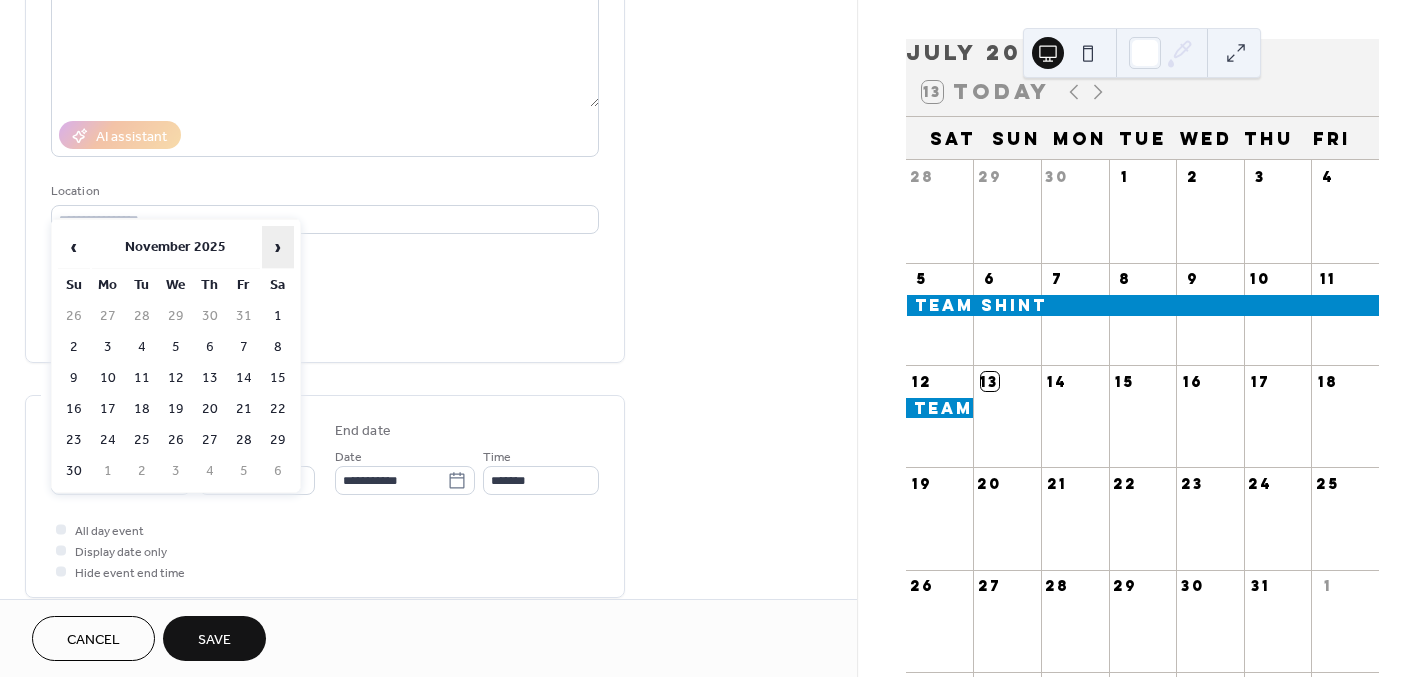 click on "›" at bounding box center [278, 247] 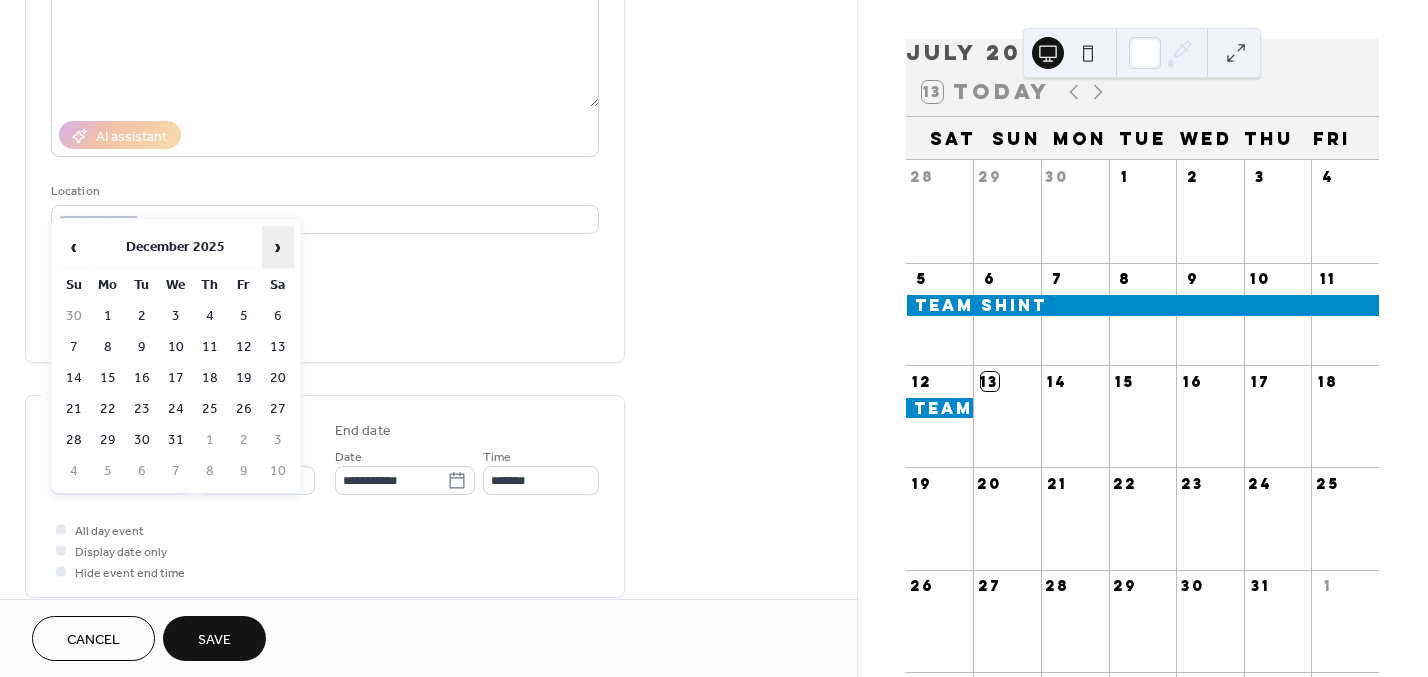 click on "›" at bounding box center [278, 247] 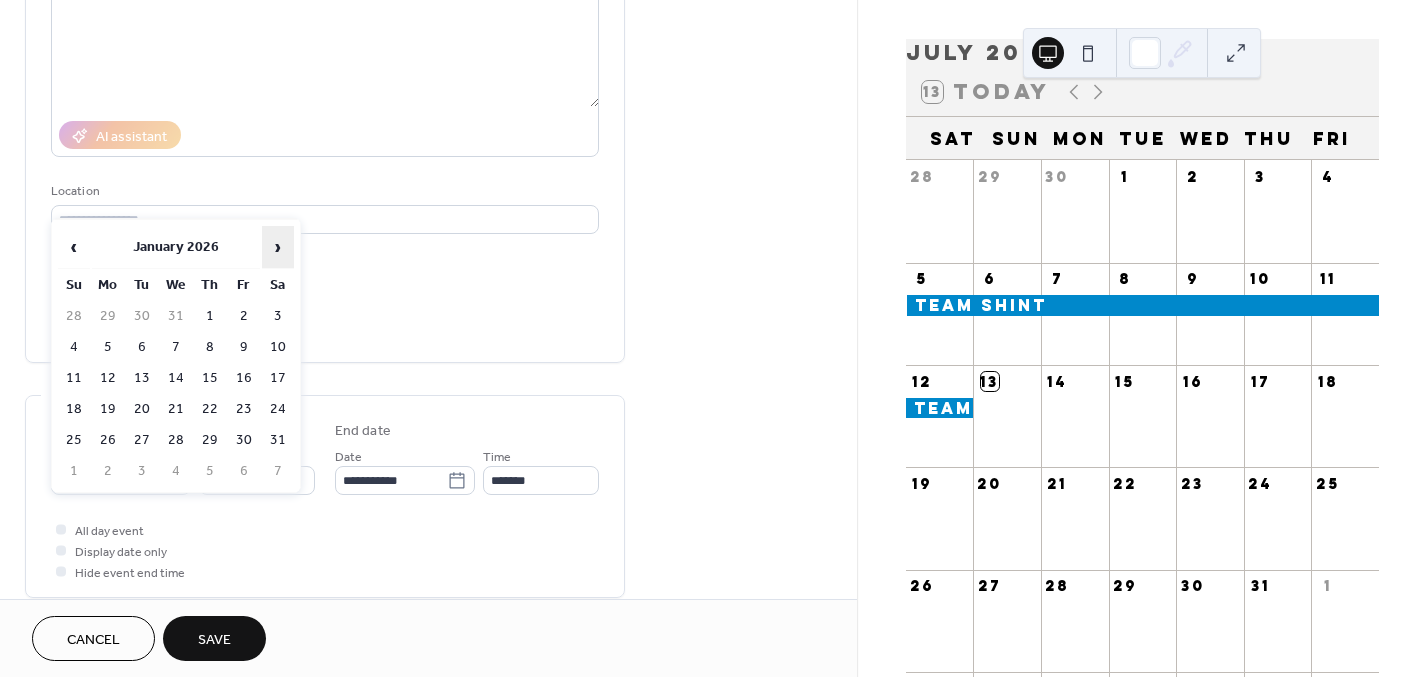 click on "›" at bounding box center [278, 247] 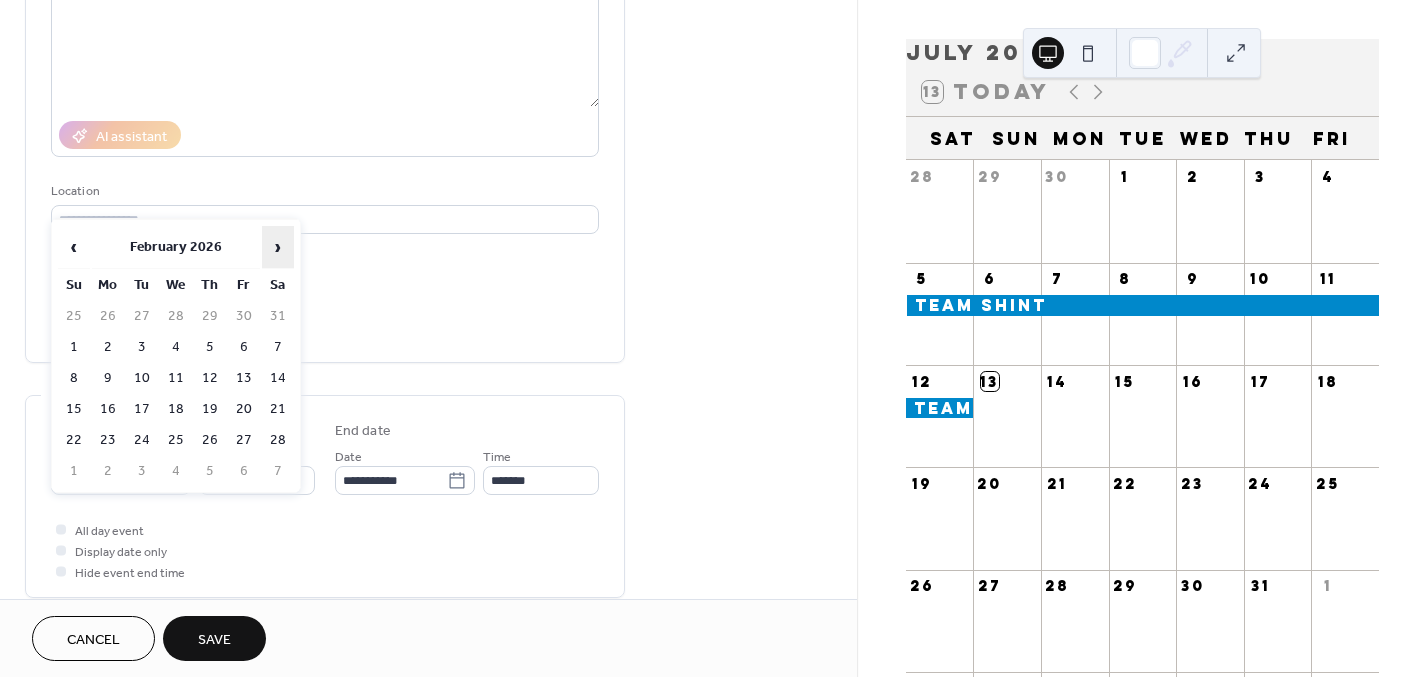 click on "›" at bounding box center [278, 247] 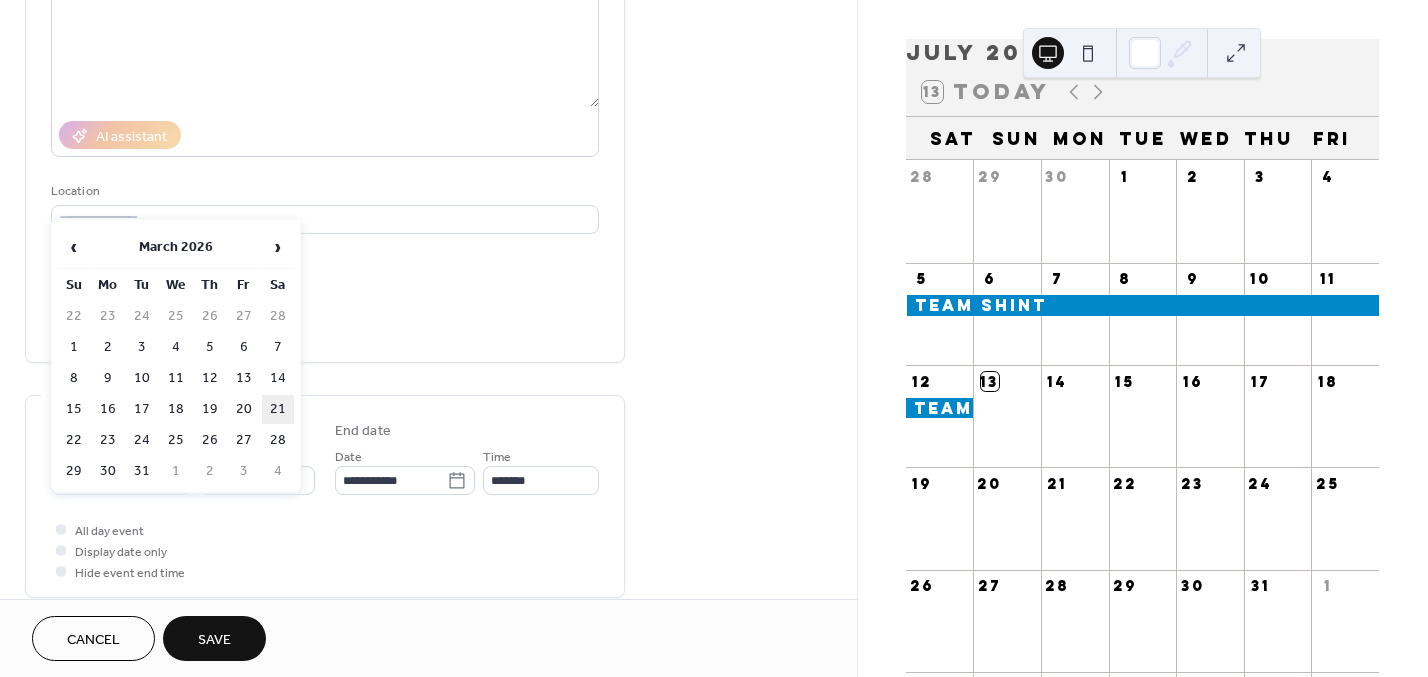 click on "21" at bounding box center (278, 409) 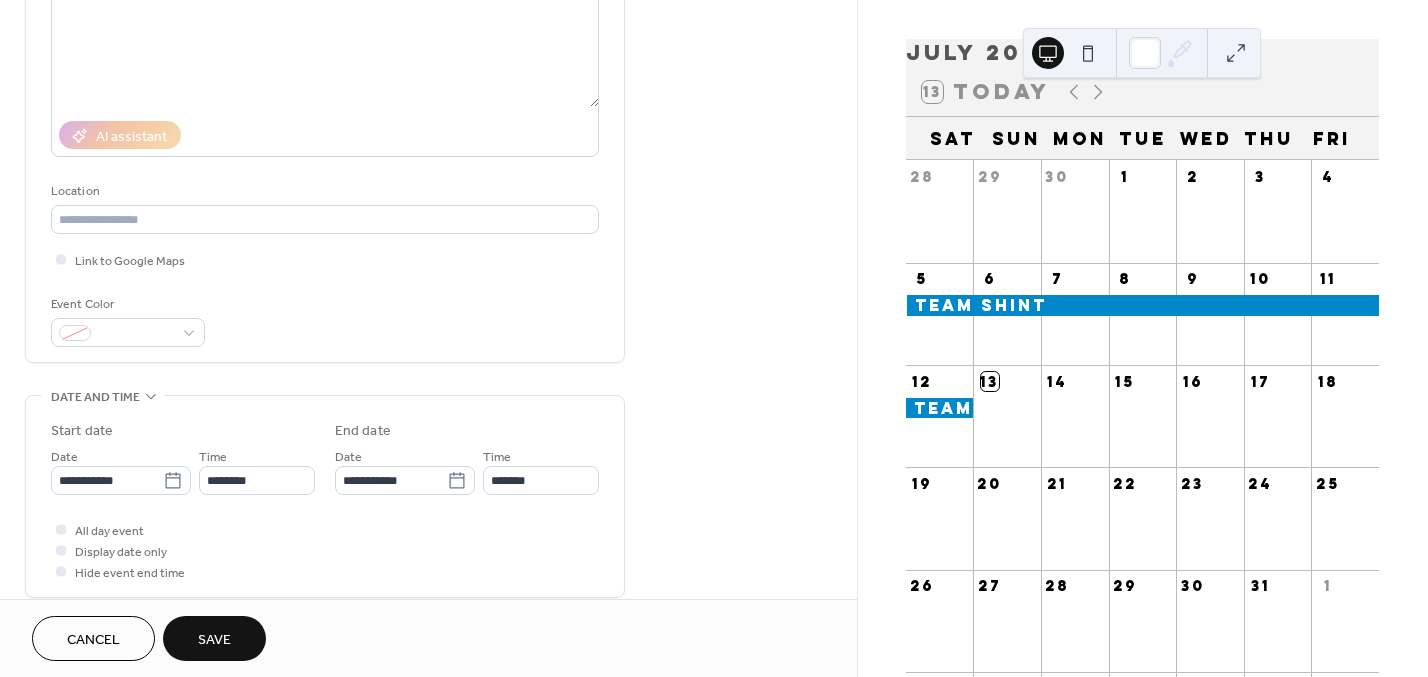 type on "**********" 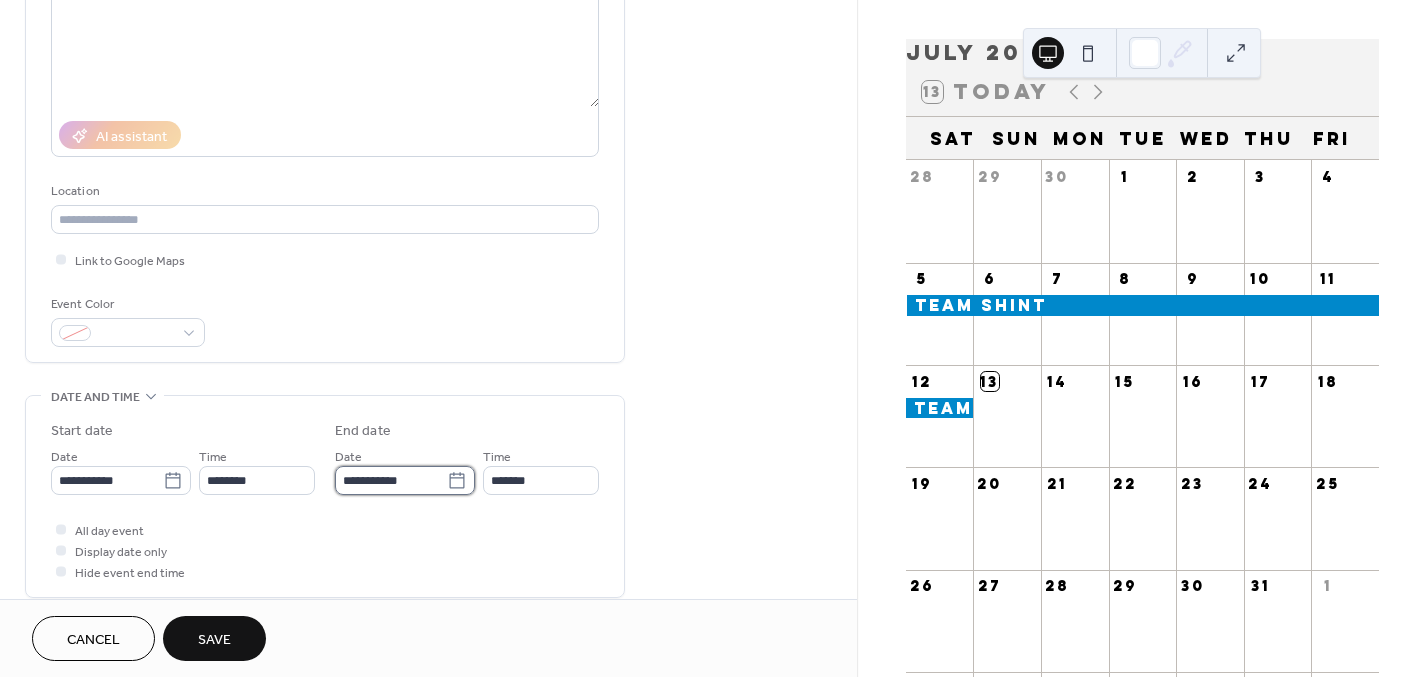 click on "**********" at bounding box center (391, 480) 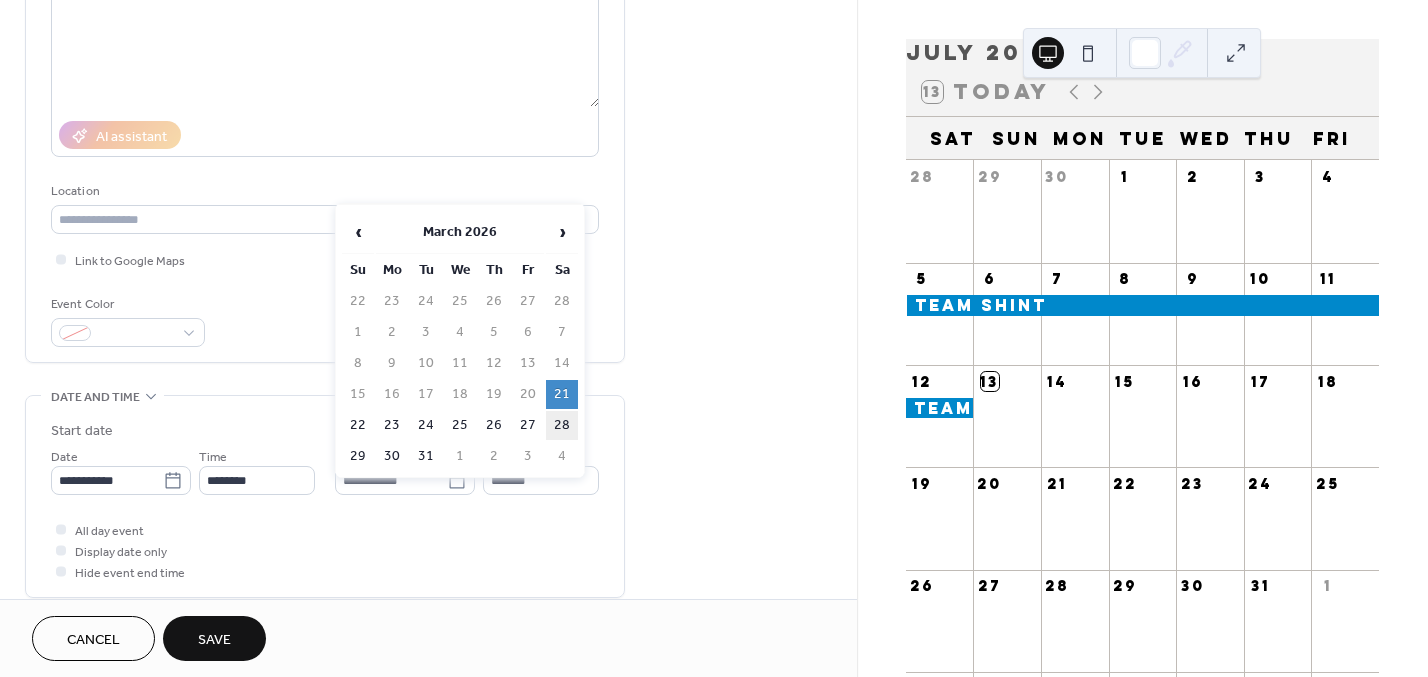click on "28" at bounding box center [562, 425] 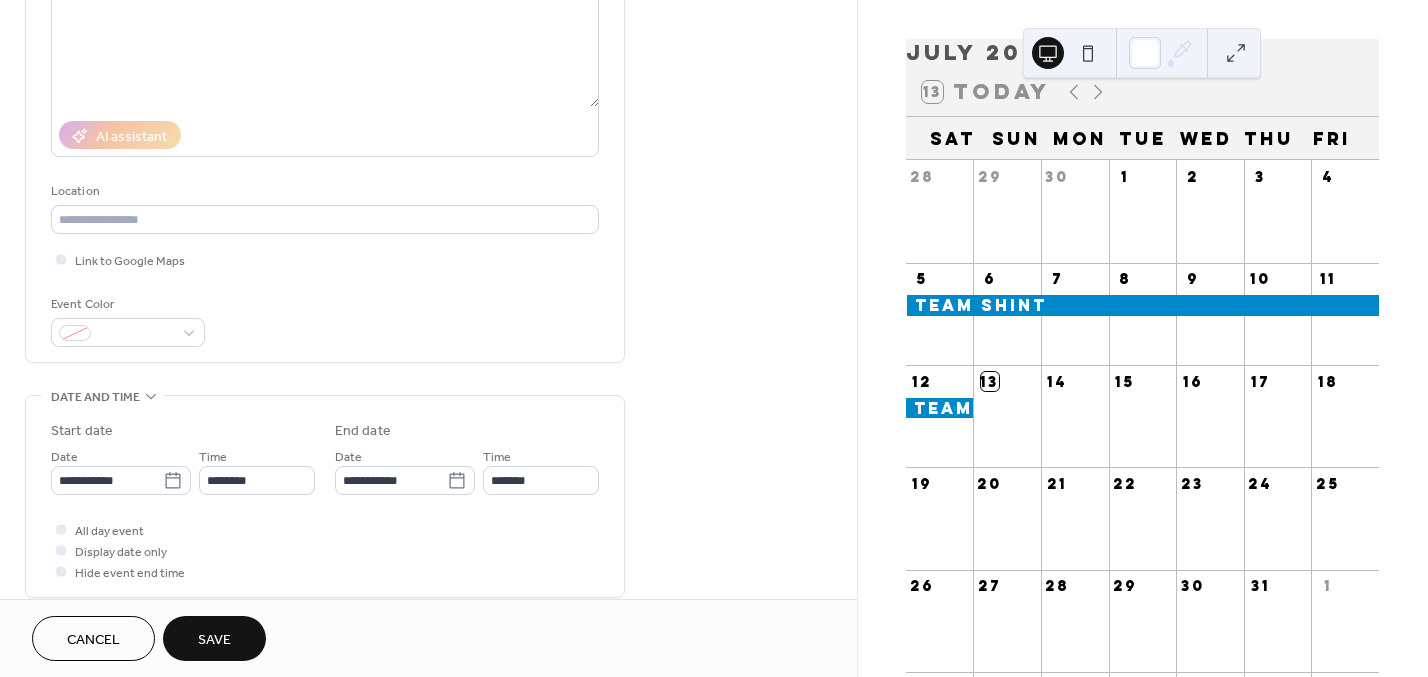 click on "Save" at bounding box center [214, 640] 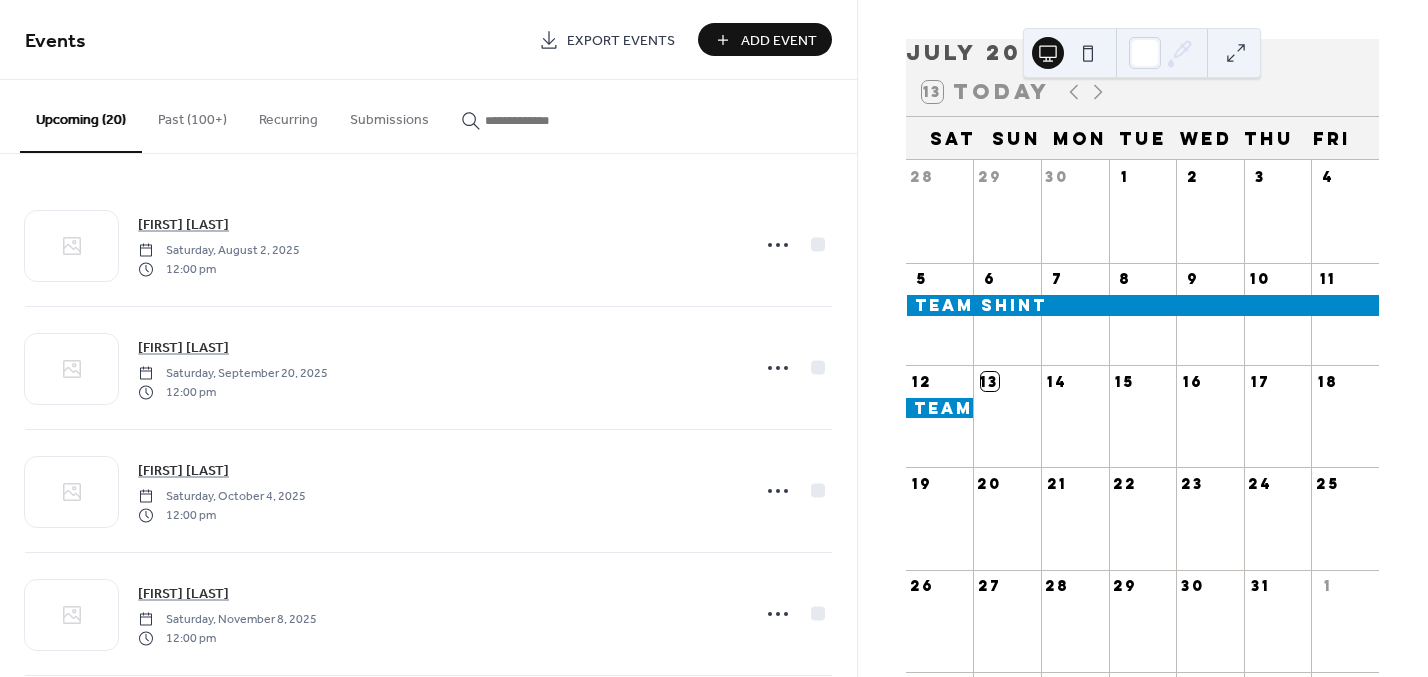 scroll, scrollTop: 0, scrollLeft: 0, axis: both 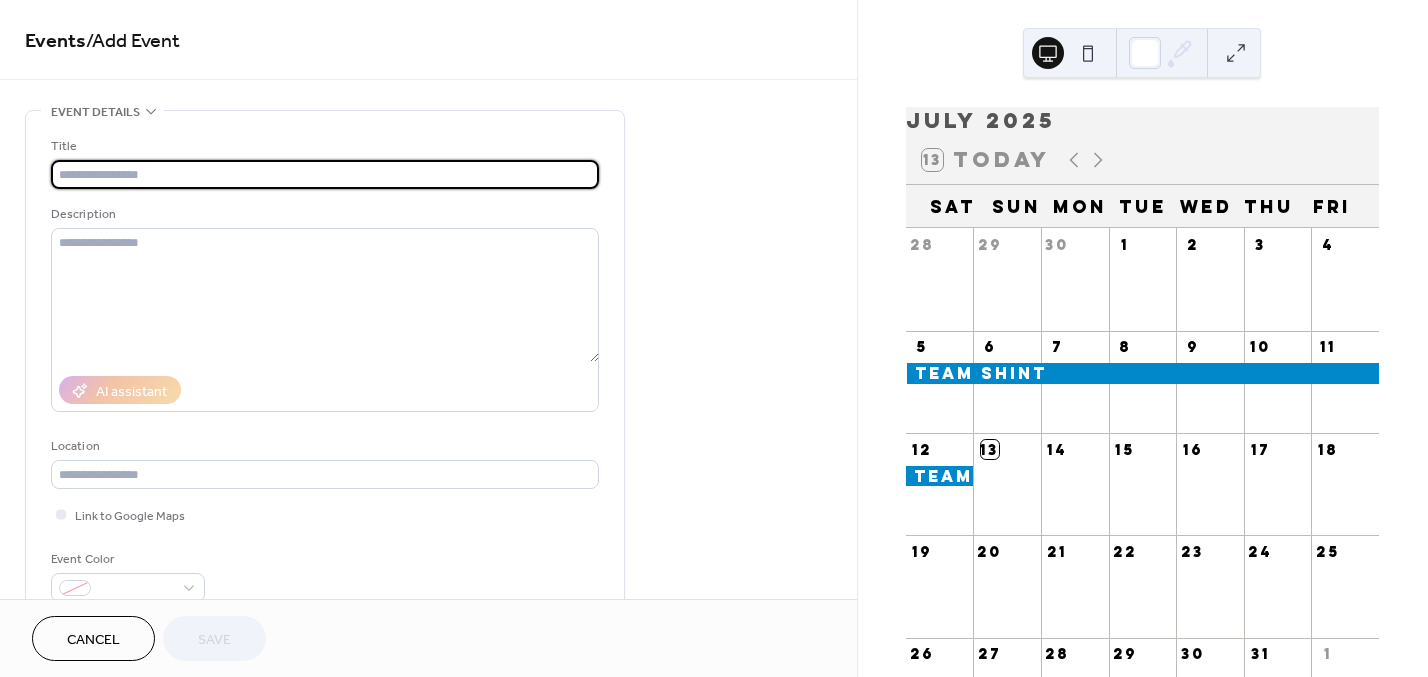 click at bounding box center [325, 174] 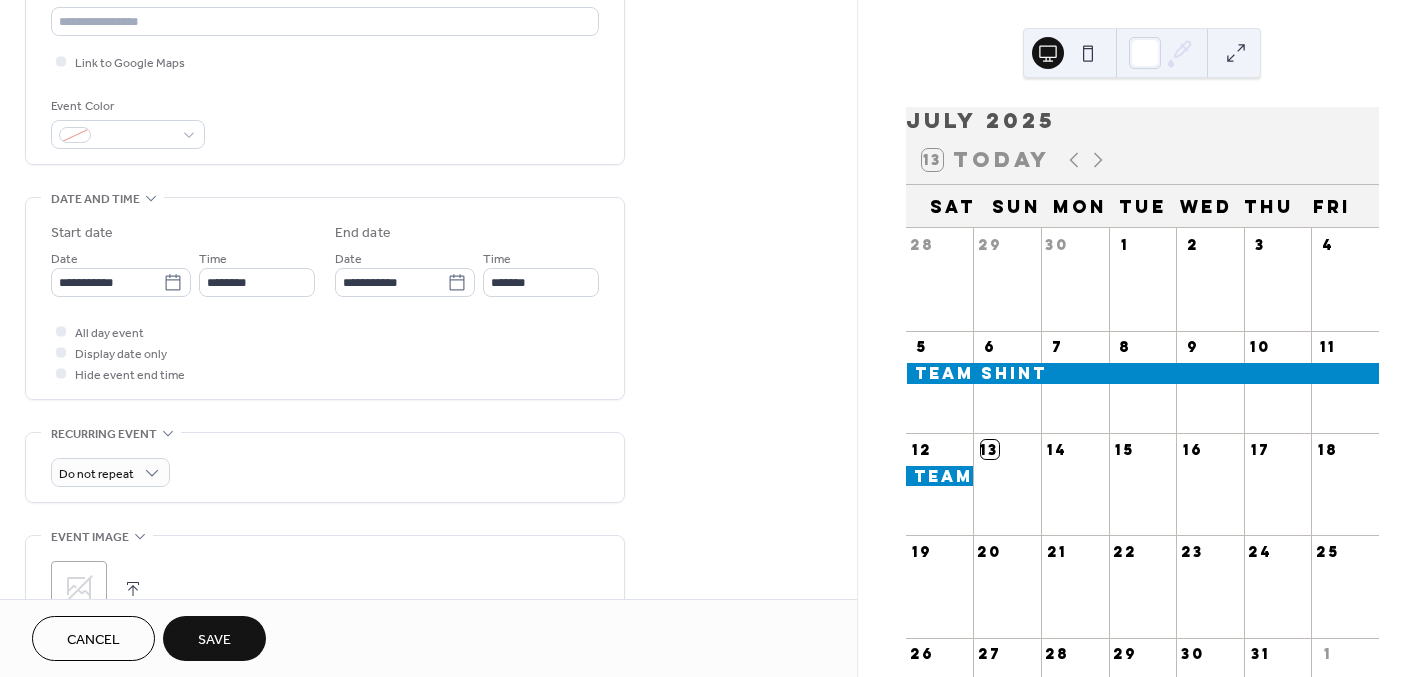 scroll, scrollTop: 464, scrollLeft: 0, axis: vertical 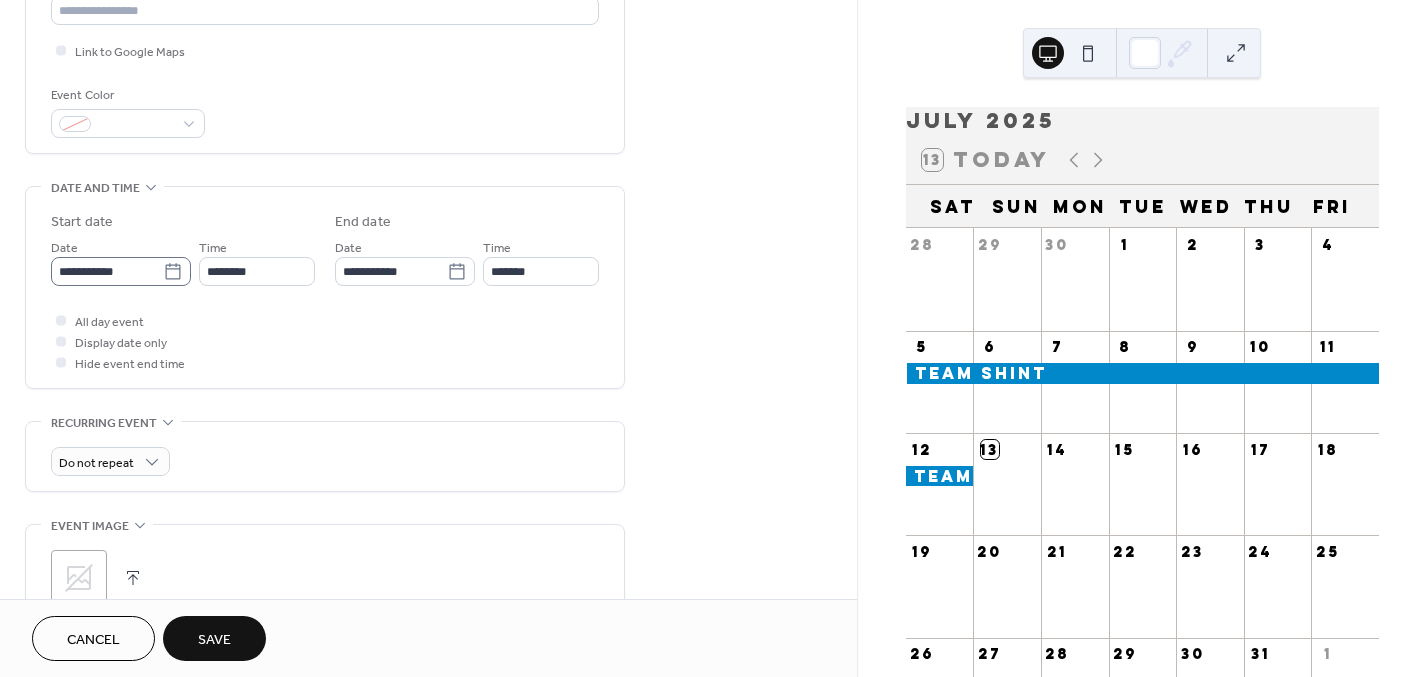 type on "**********" 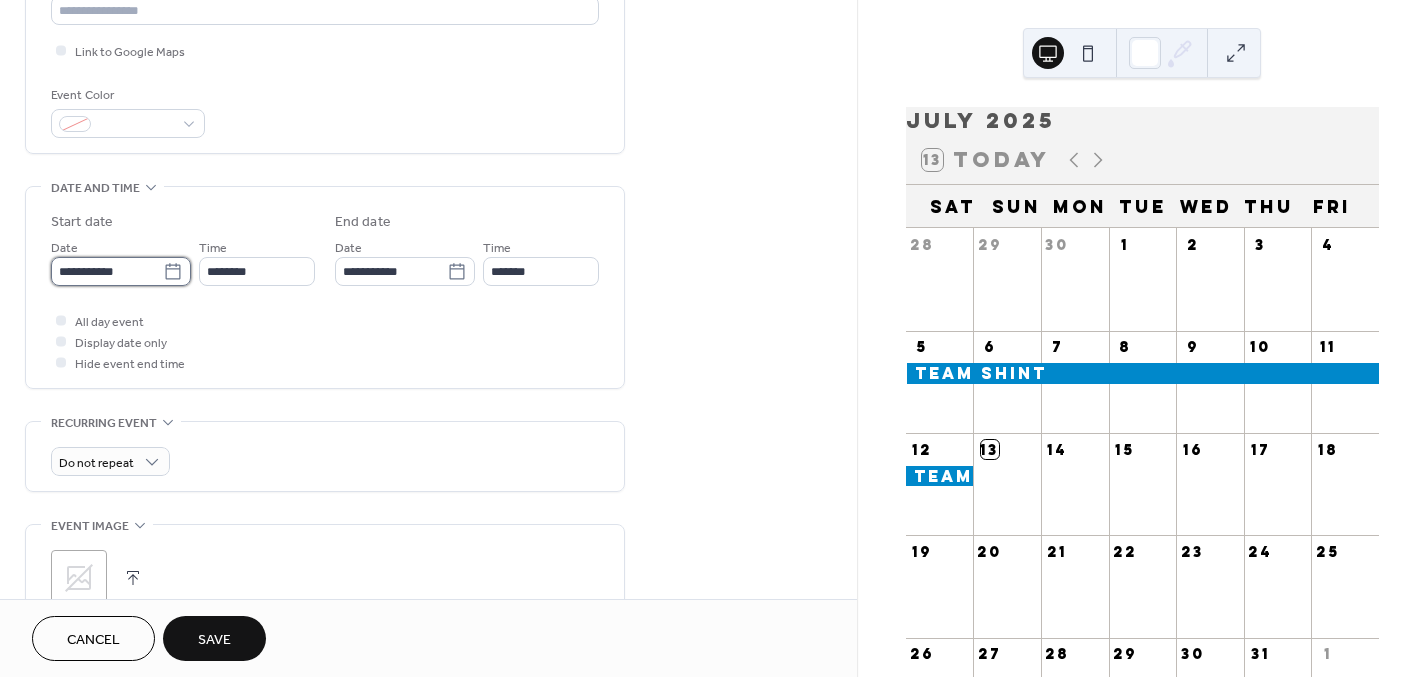 click on "**********" at bounding box center [107, 271] 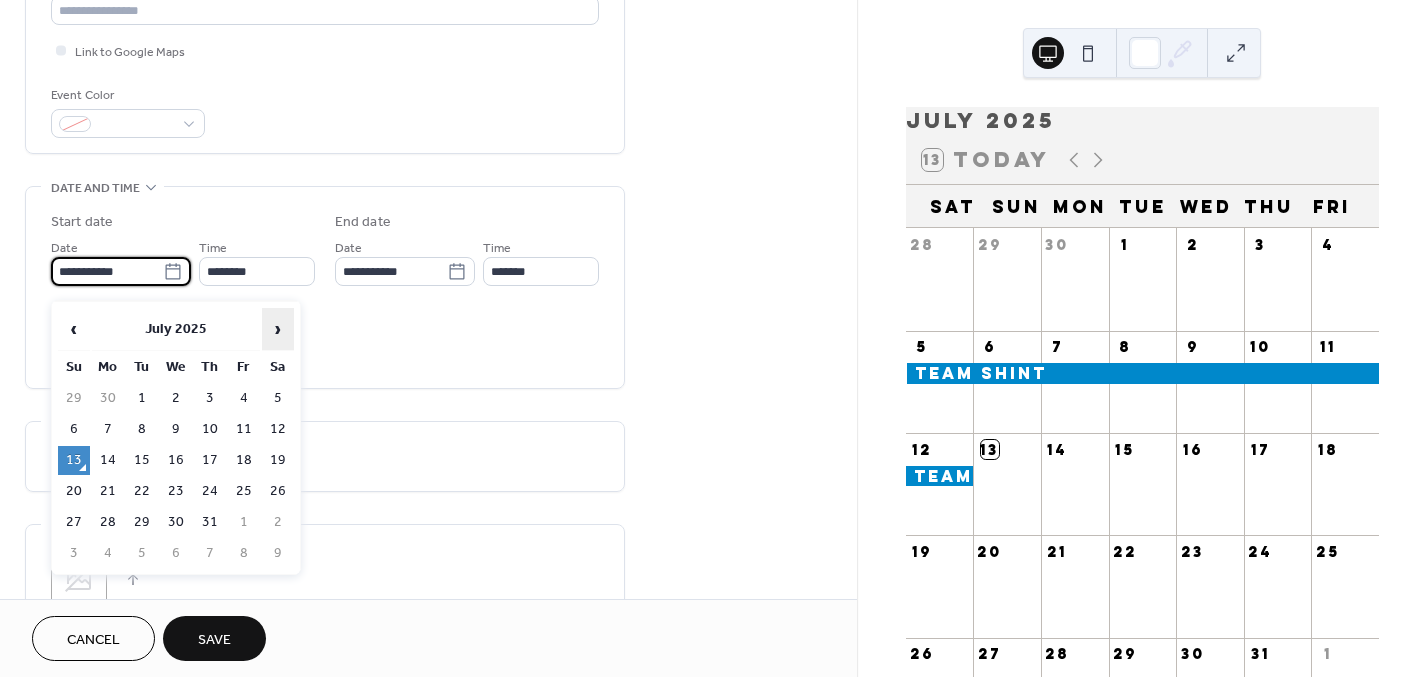 click on "›" at bounding box center (278, 329) 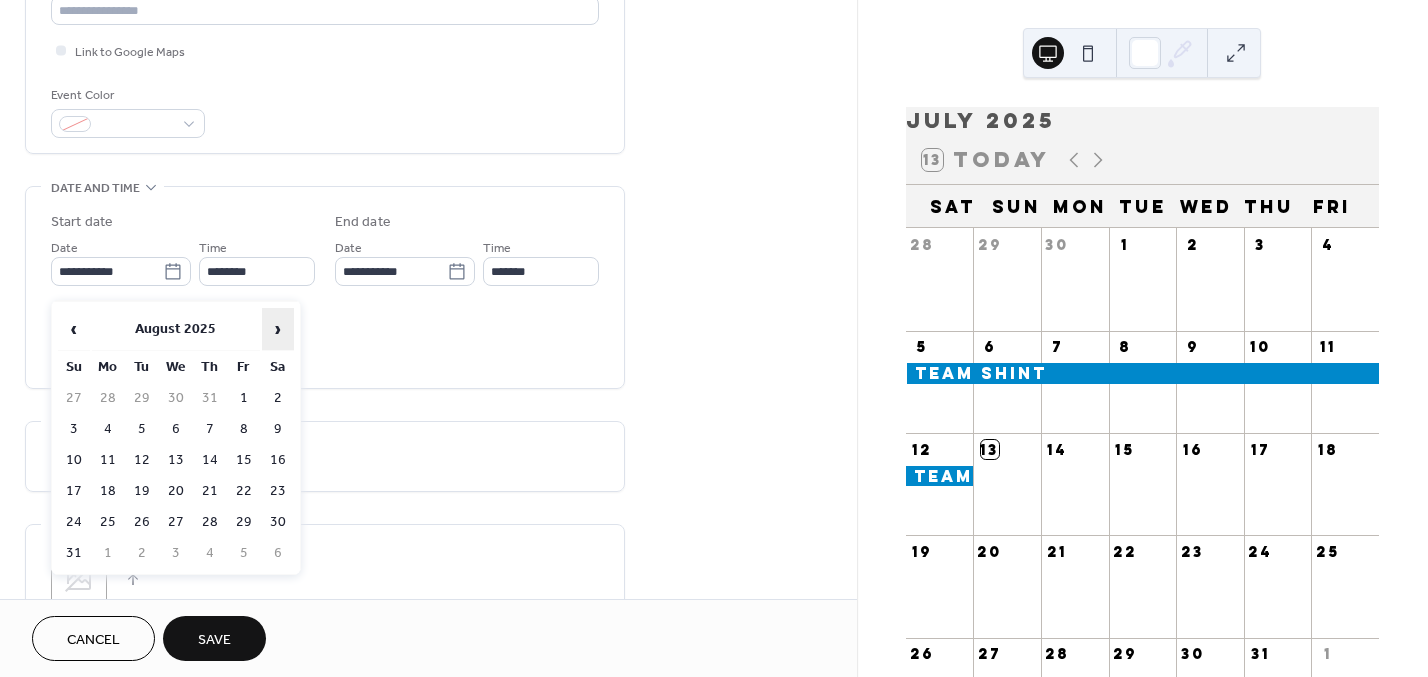 click on "›" at bounding box center [278, 329] 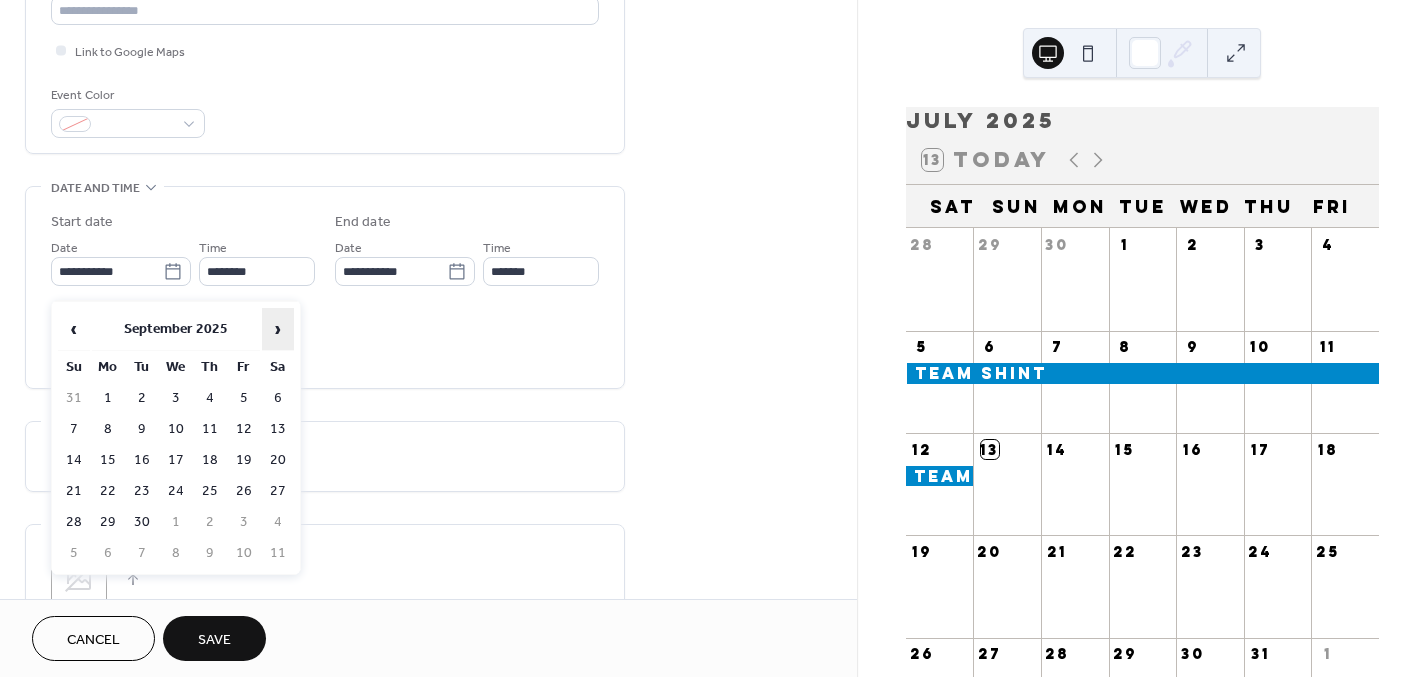 click on "›" at bounding box center (278, 329) 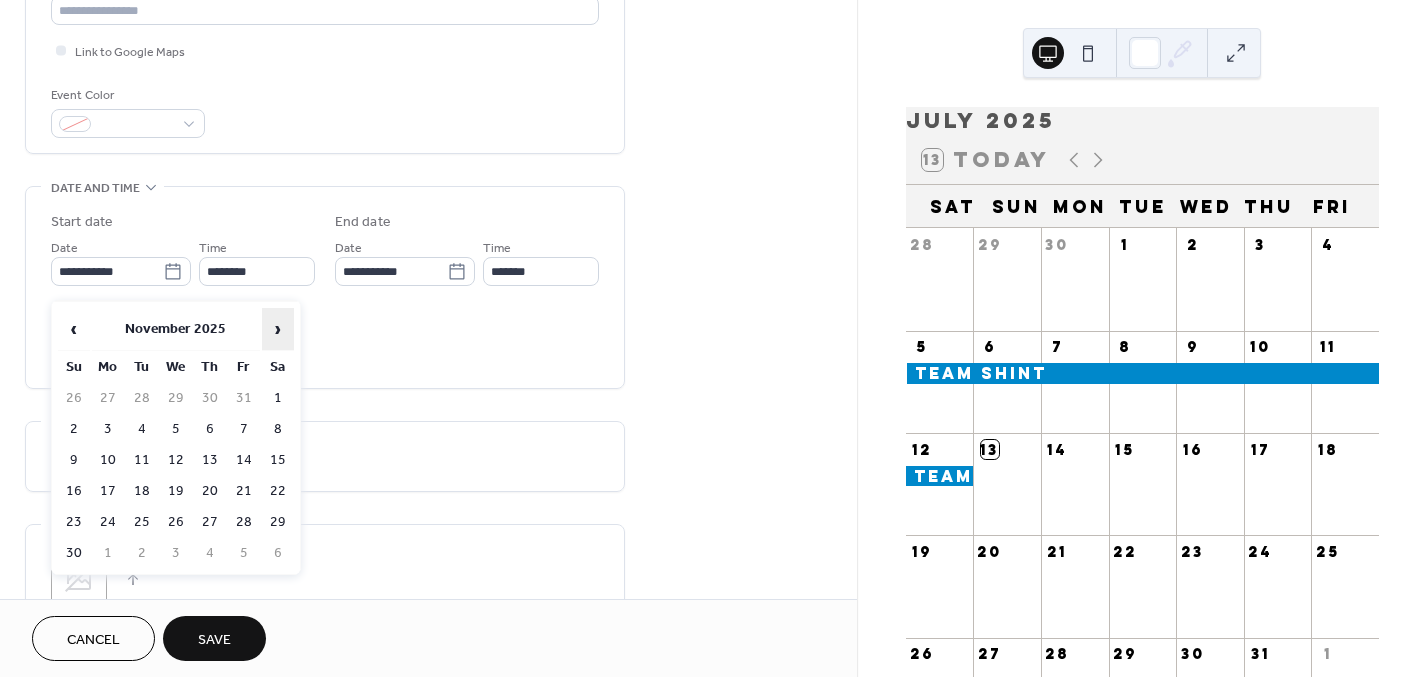 click on "›" at bounding box center [278, 329] 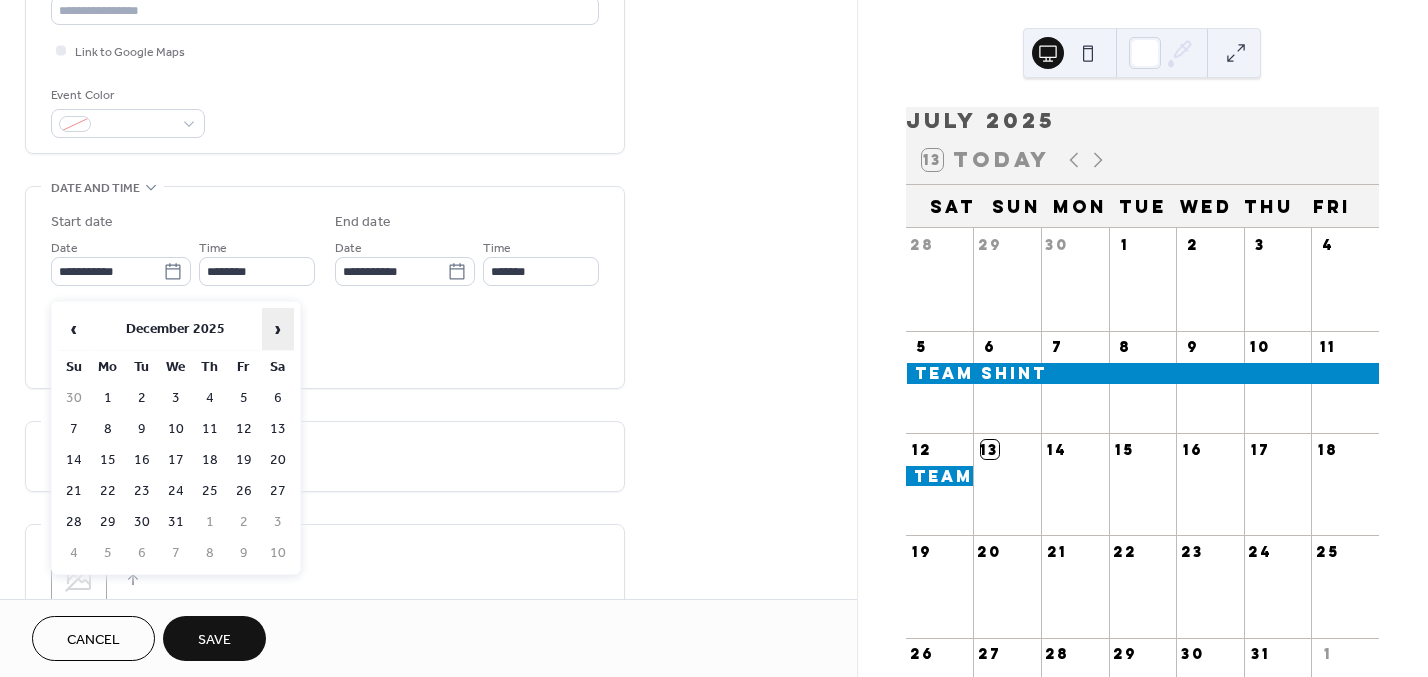 click on "›" at bounding box center [278, 329] 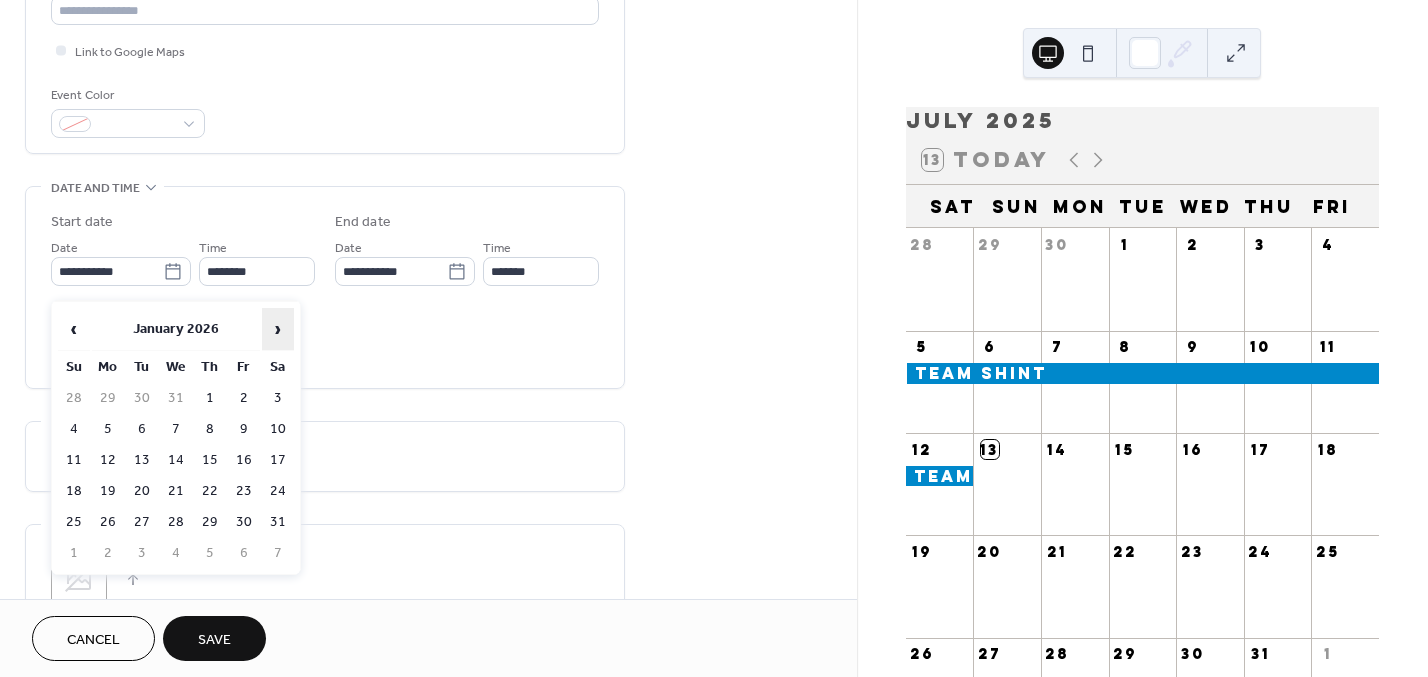 click on "›" at bounding box center [278, 329] 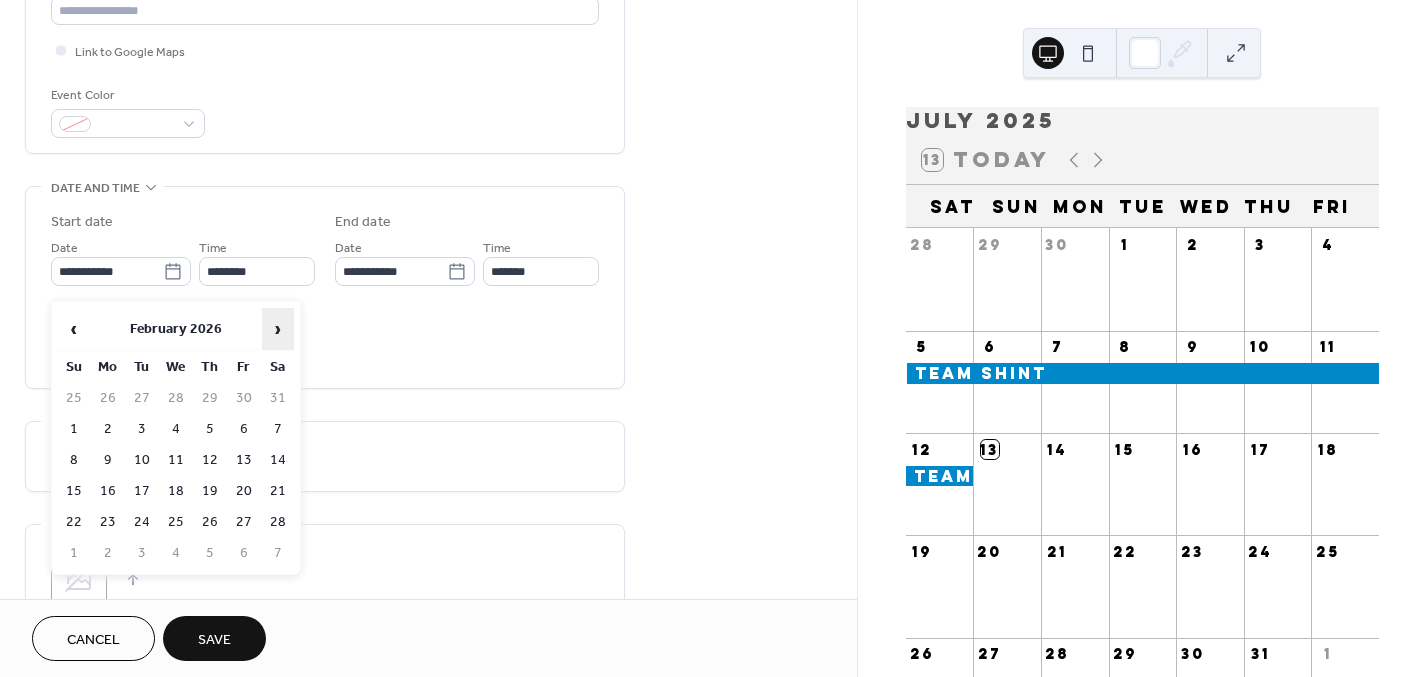 click on "›" at bounding box center [278, 329] 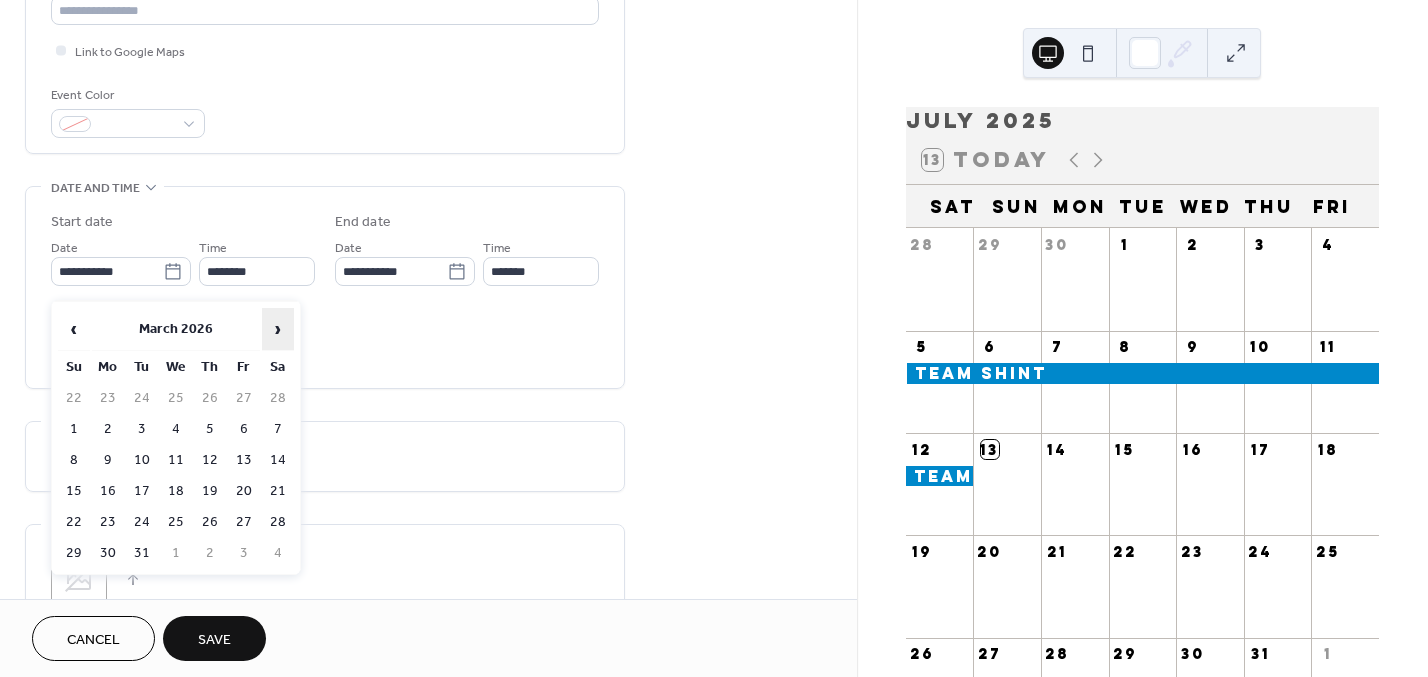 click on "›" at bounding box center (278, 329) 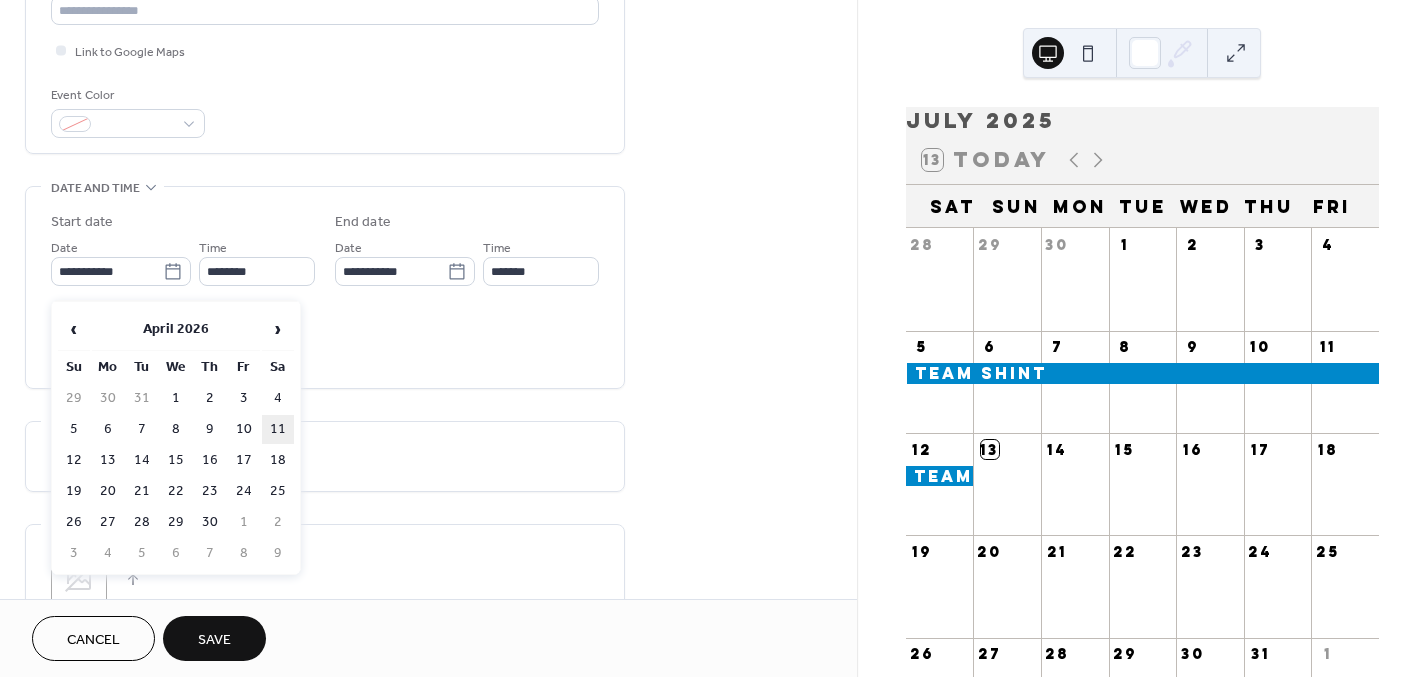 click on "11" at bounding box center (278, 429) 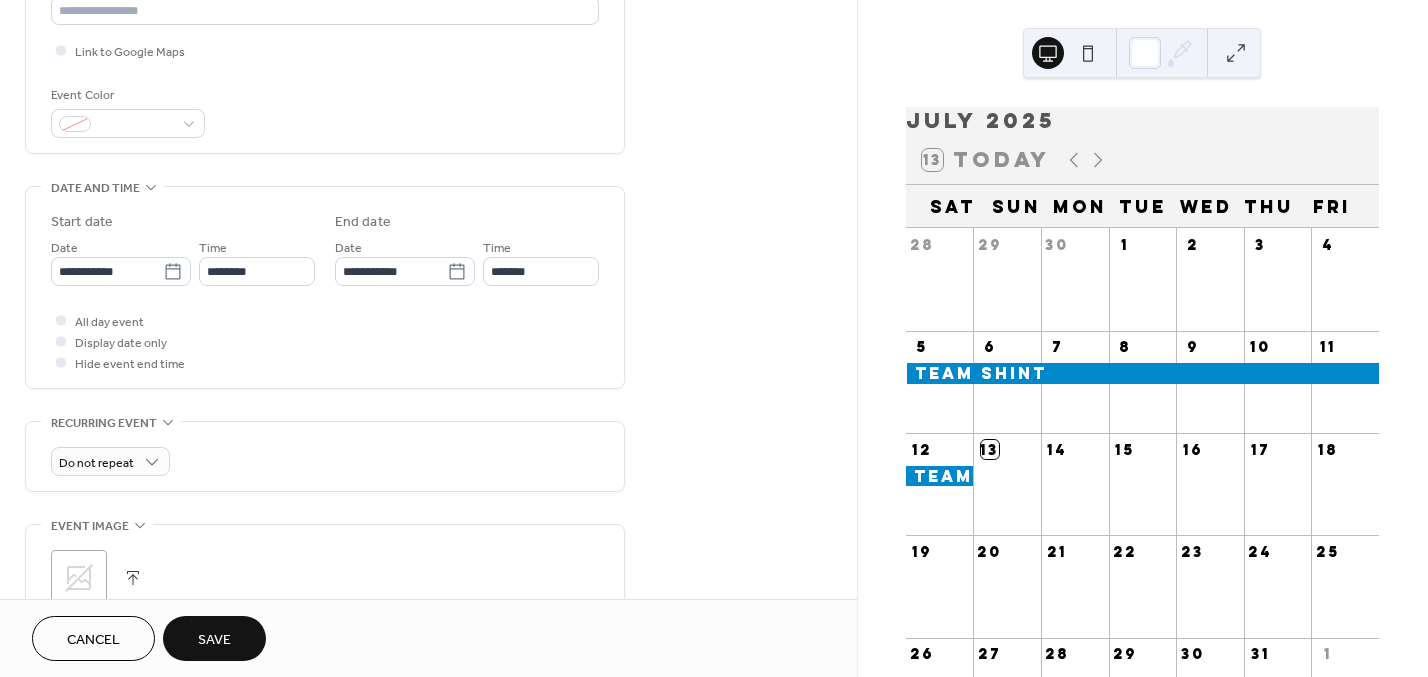 type on "**********" 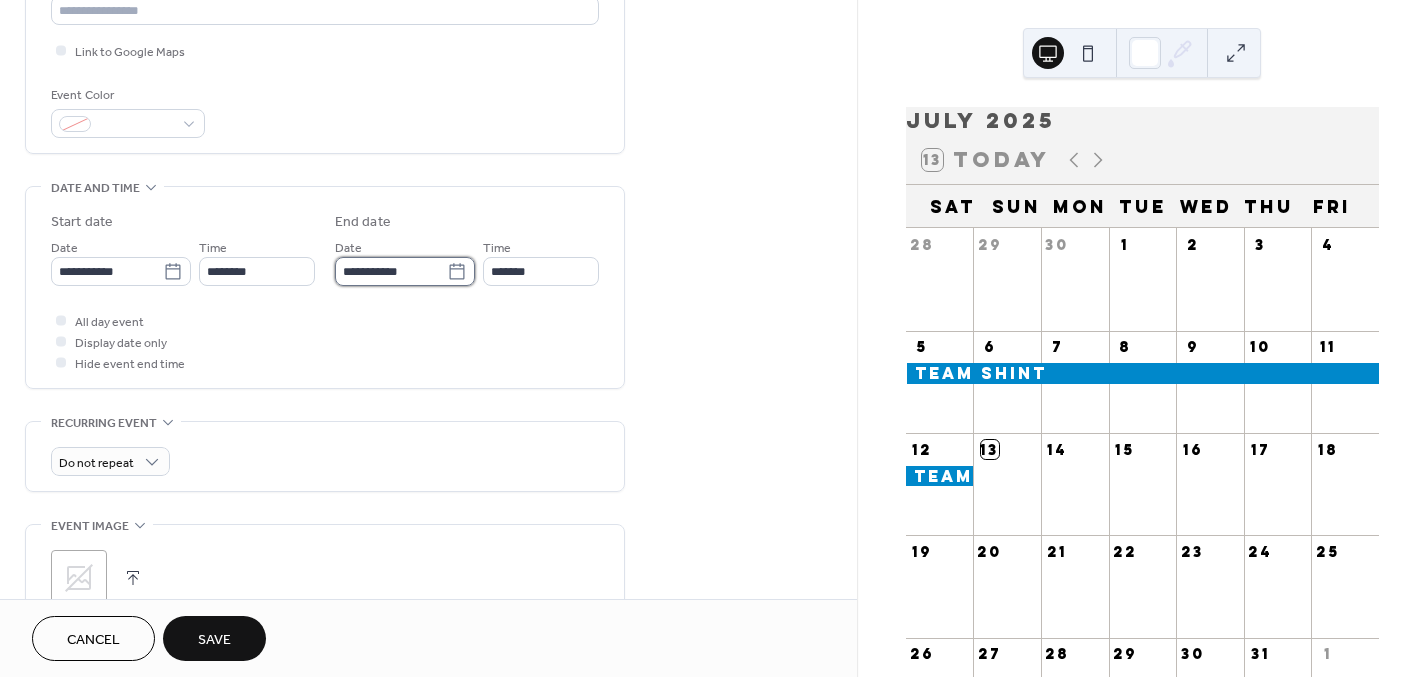 click on "**********" at bounding box center (391, 271) 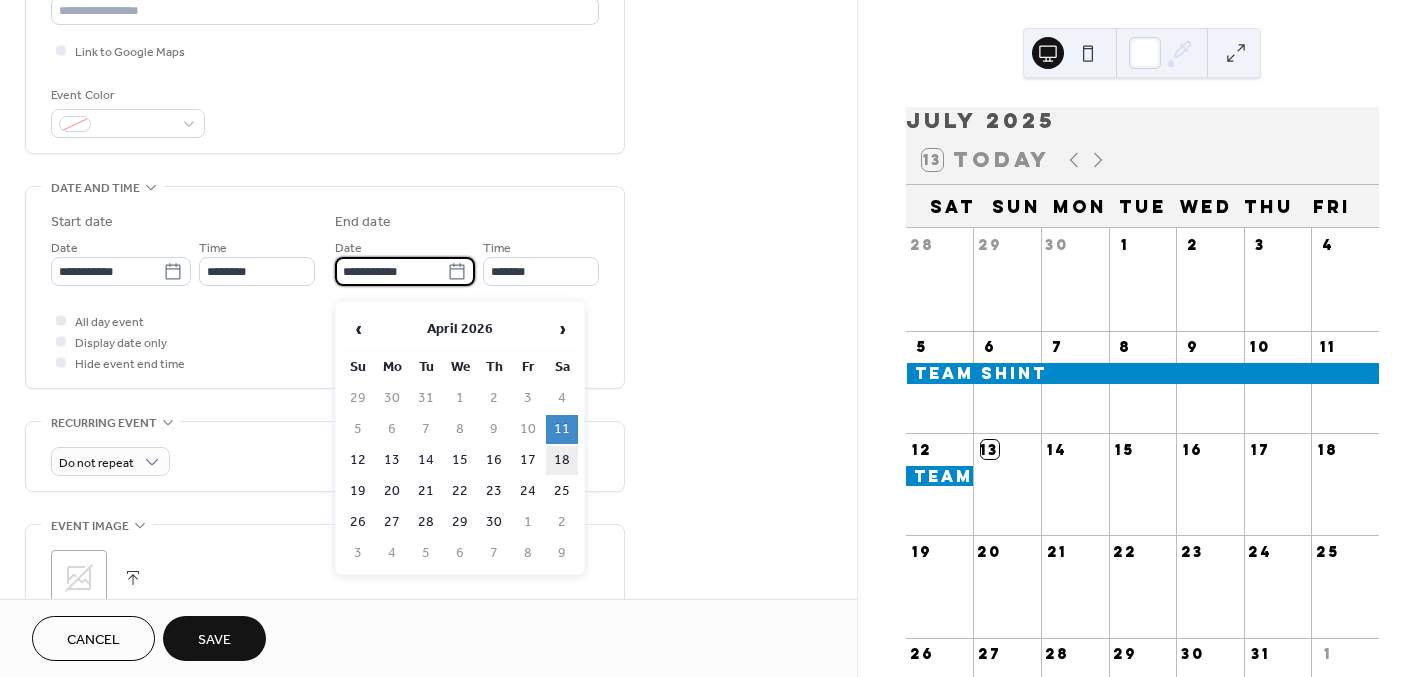 click on "18" at bounding box center (562, 460) 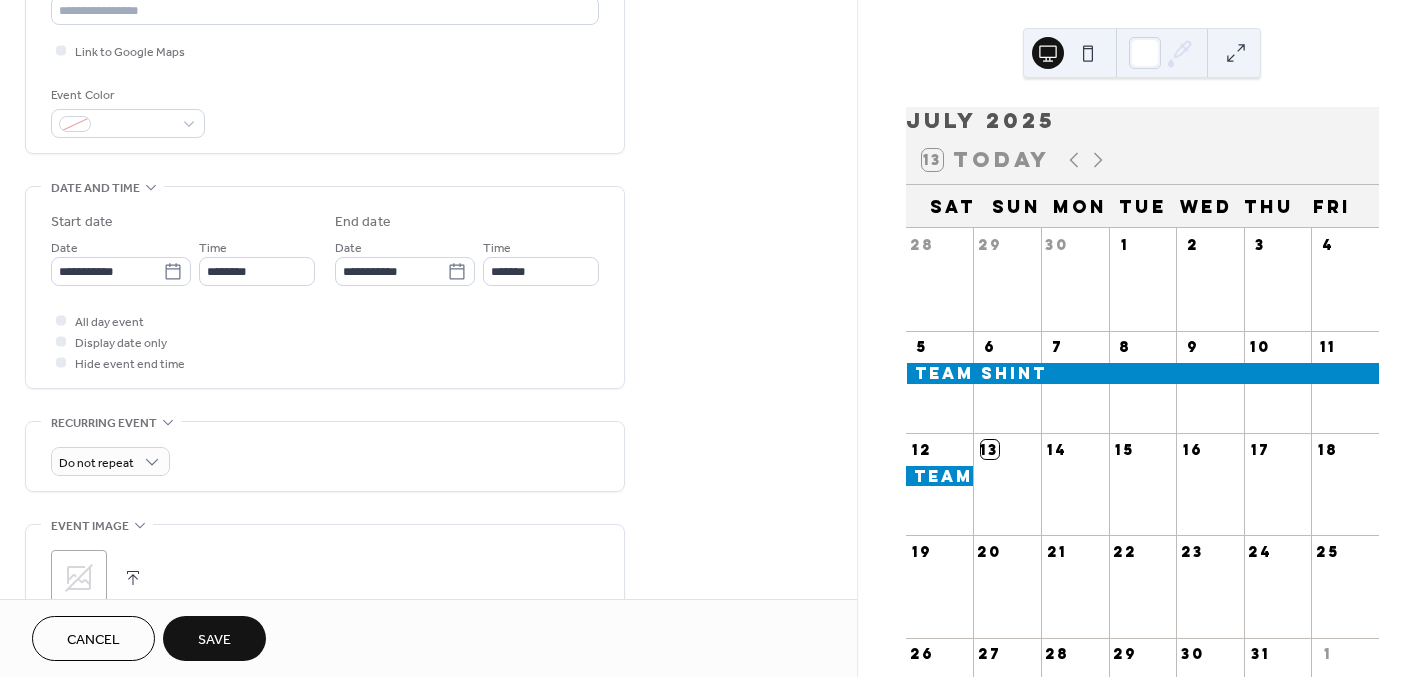 click on "Save" at bounding box center (214, 640) 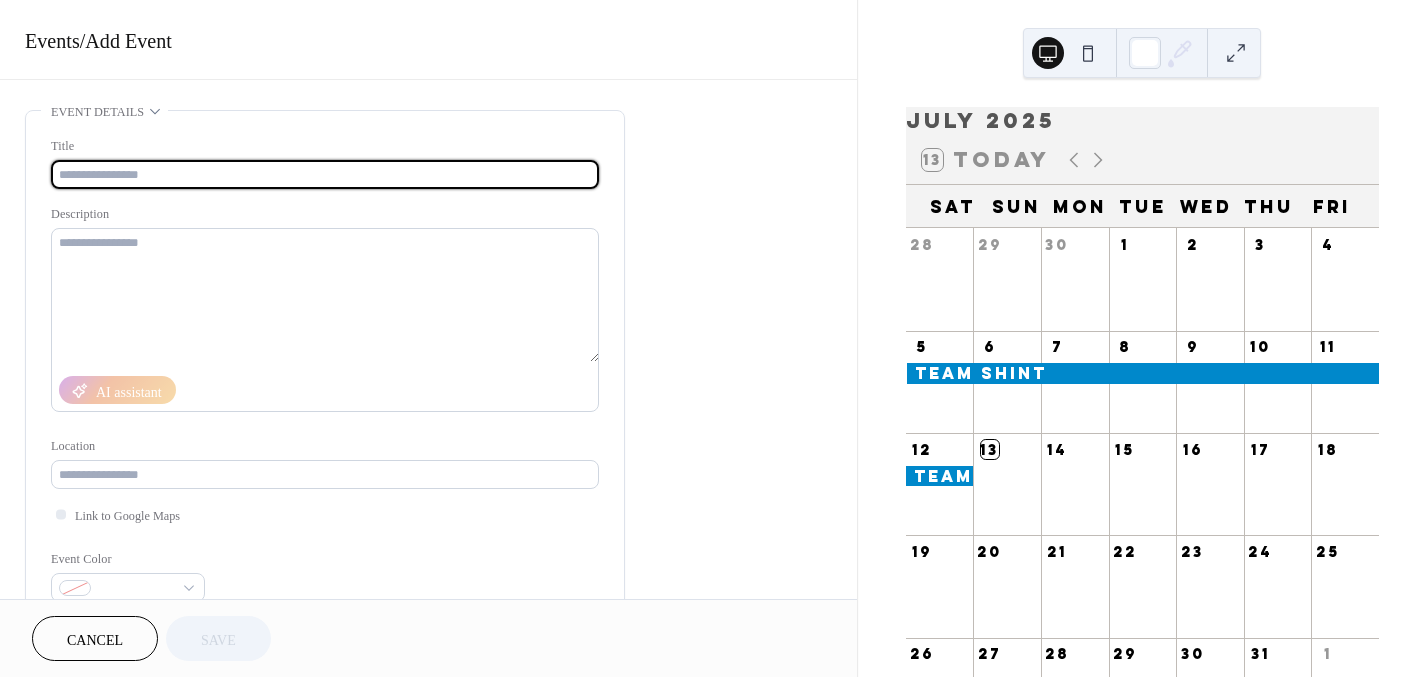 scroll, scrollTop: 0, scrollLeft: 0, axis: both 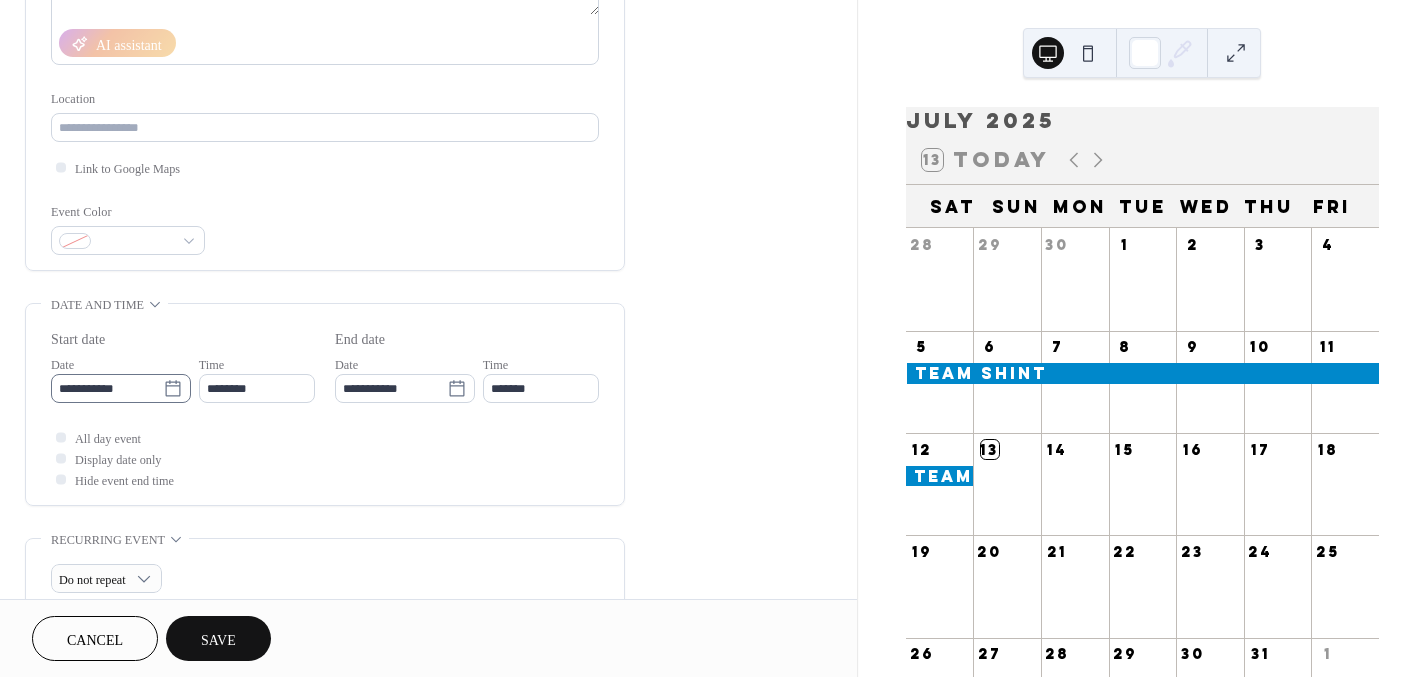 type on "**********" 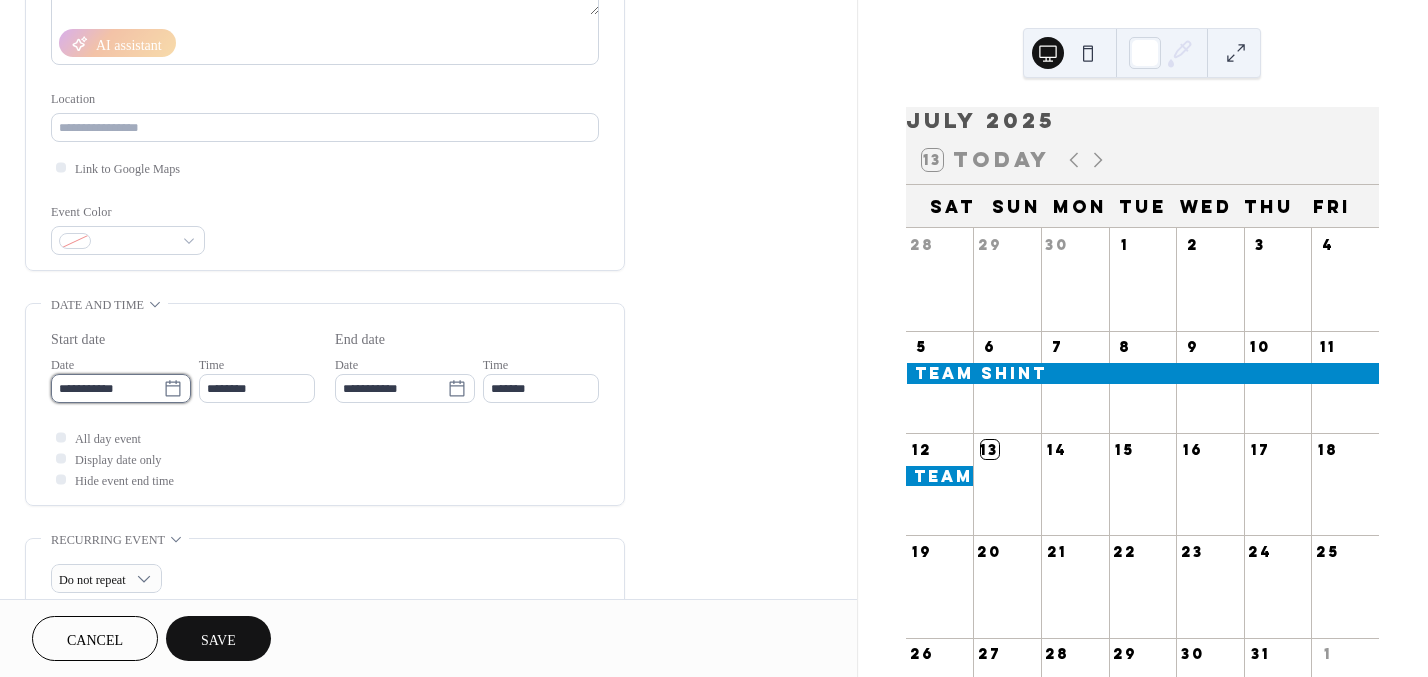 click on "**********" at bounding box center [107, 388] 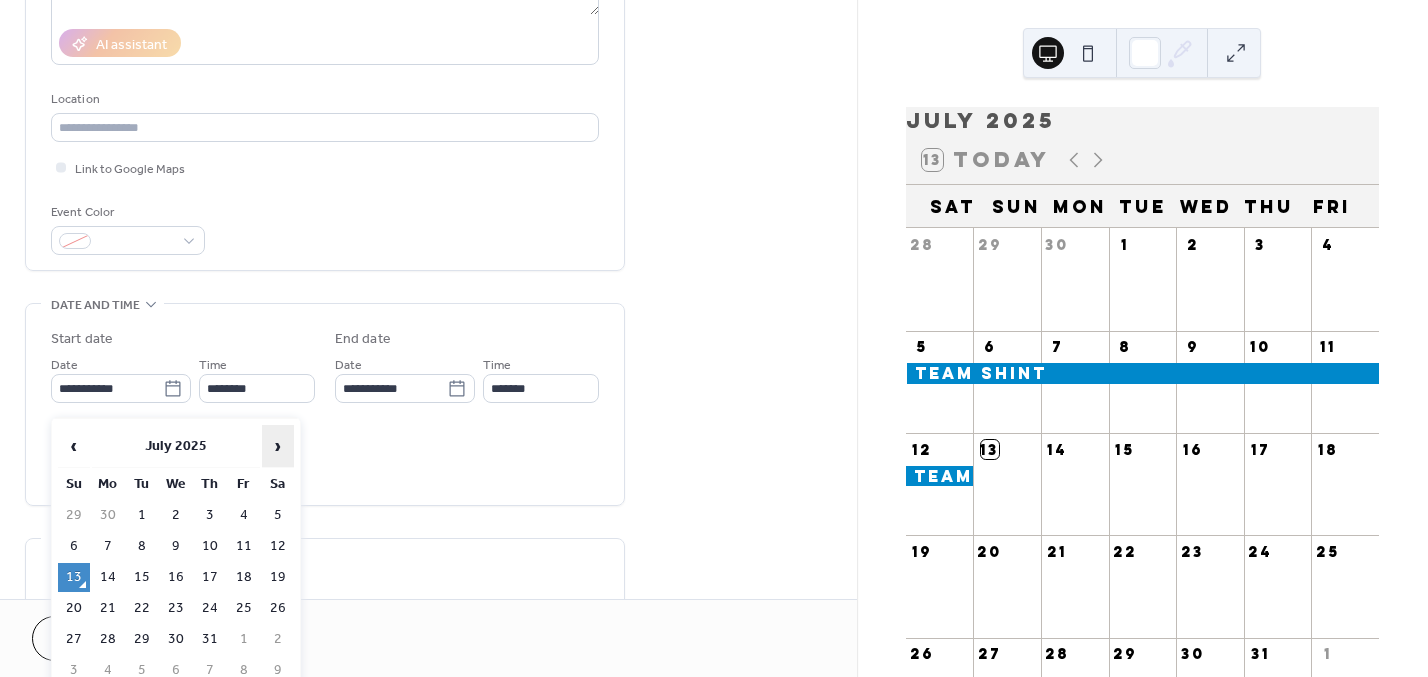 click on "›" at bounding box center [278, 446] 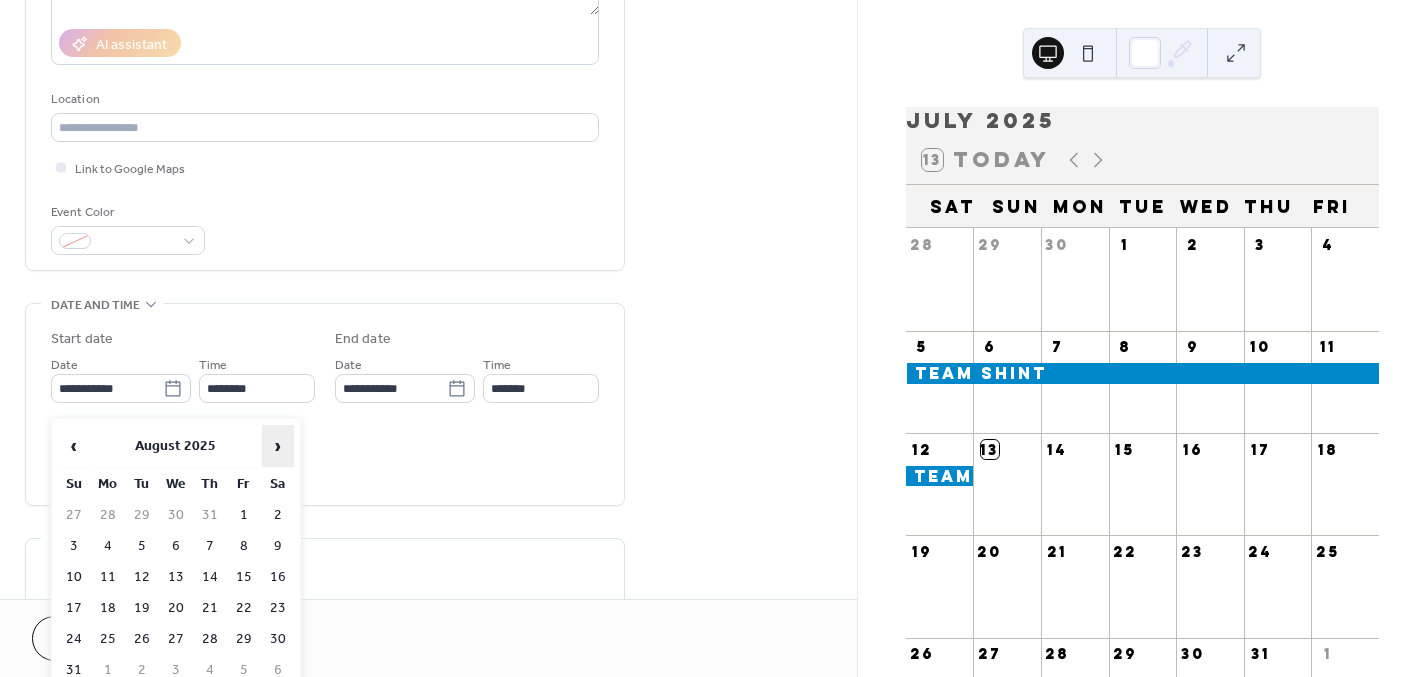 click on "›" at bounding box center (278, 446) 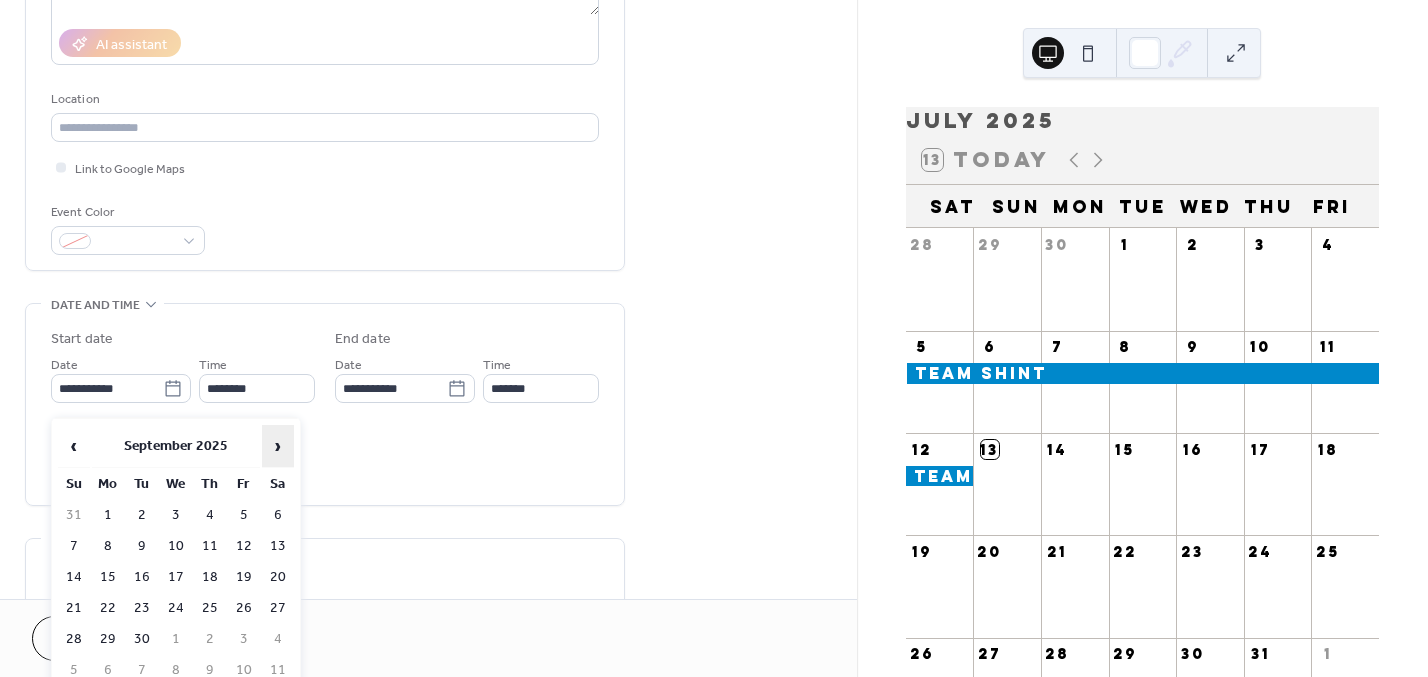 click on "›" at bounding box center (278, 446) 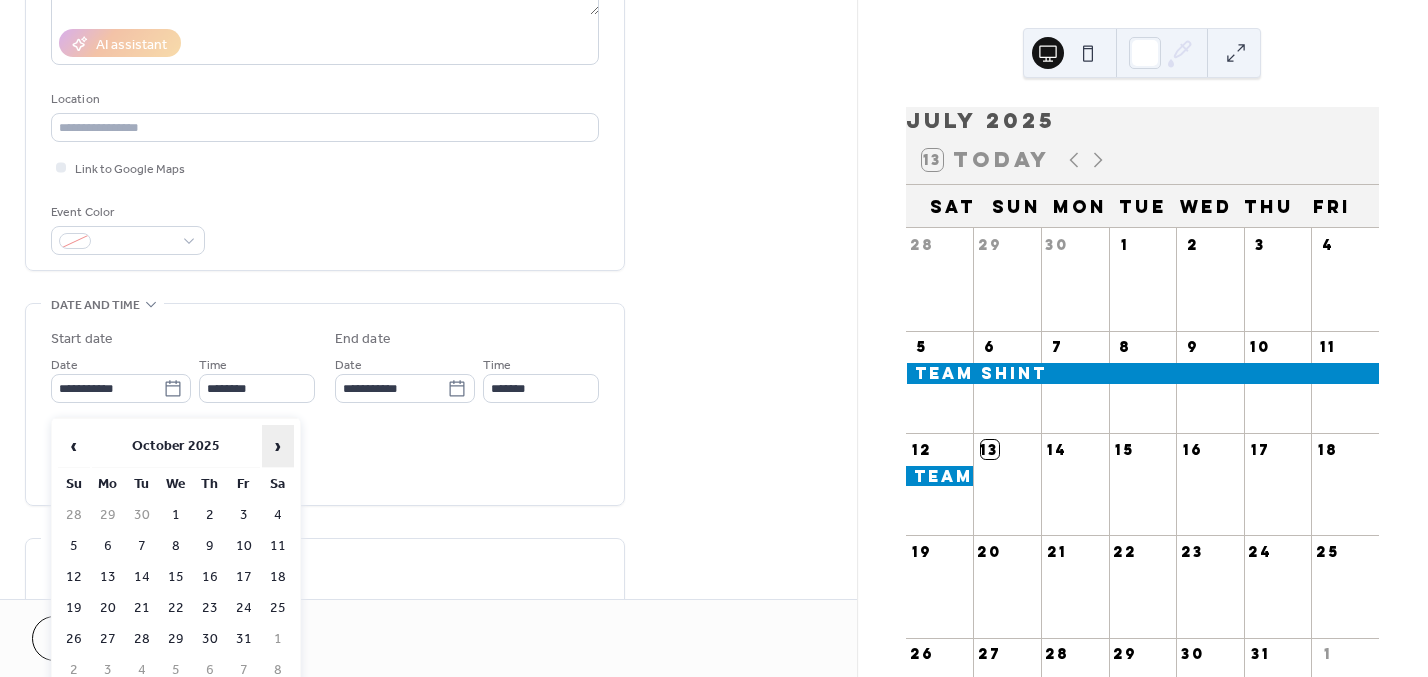 click on "›" at bounding box center (278, 446) 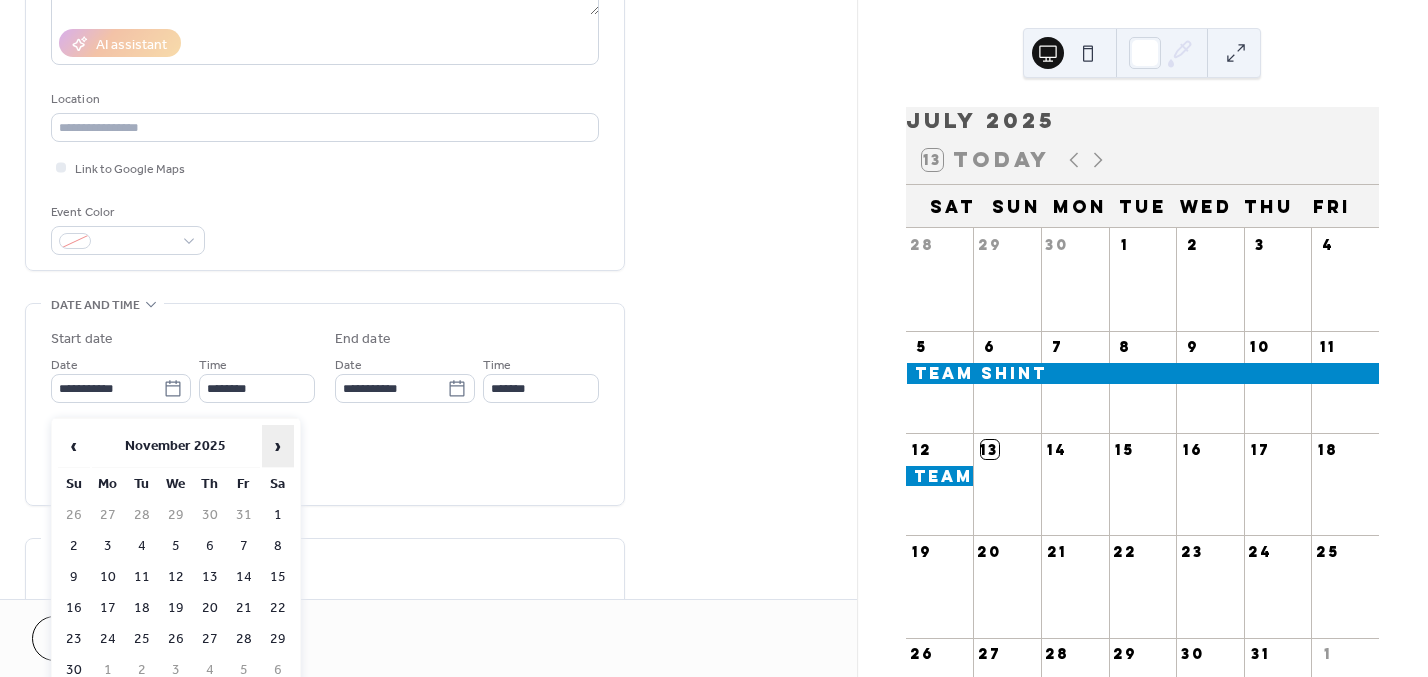 click on "›" at bounding box center (278, 446) 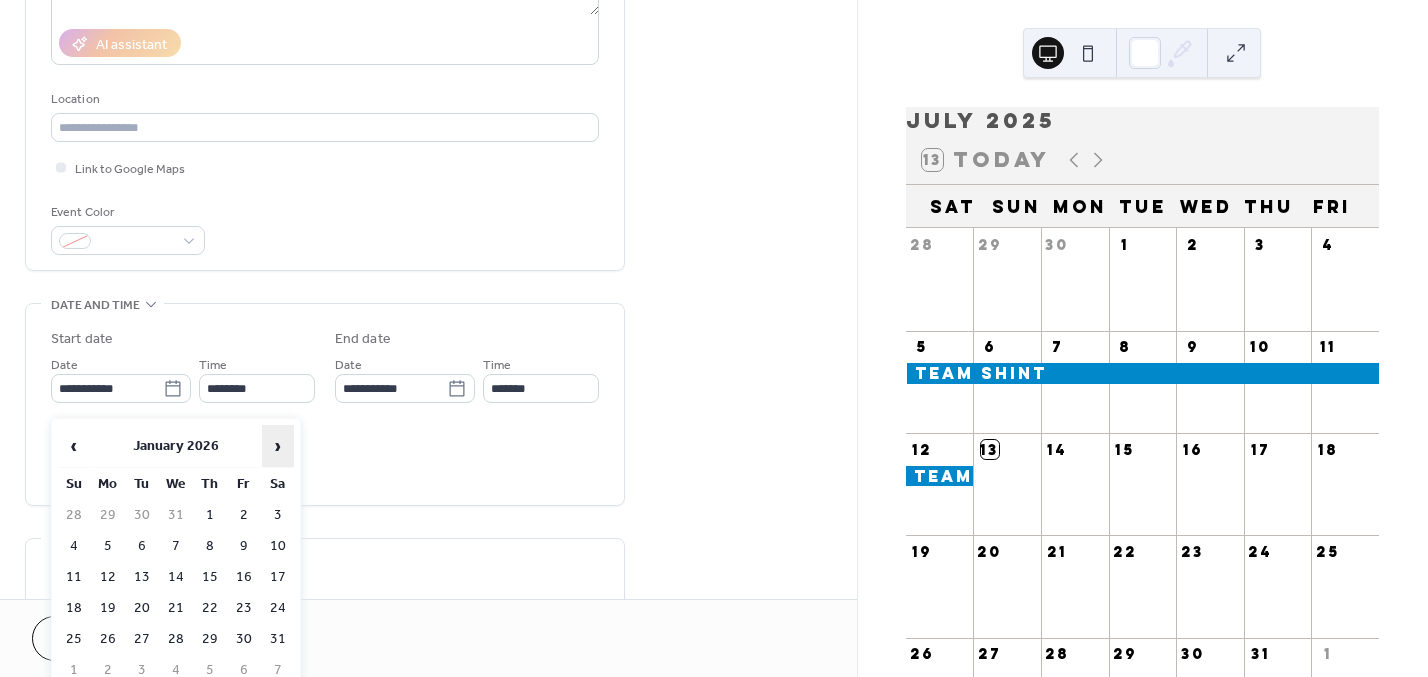 click on "›" at bounding box center [278, 446] 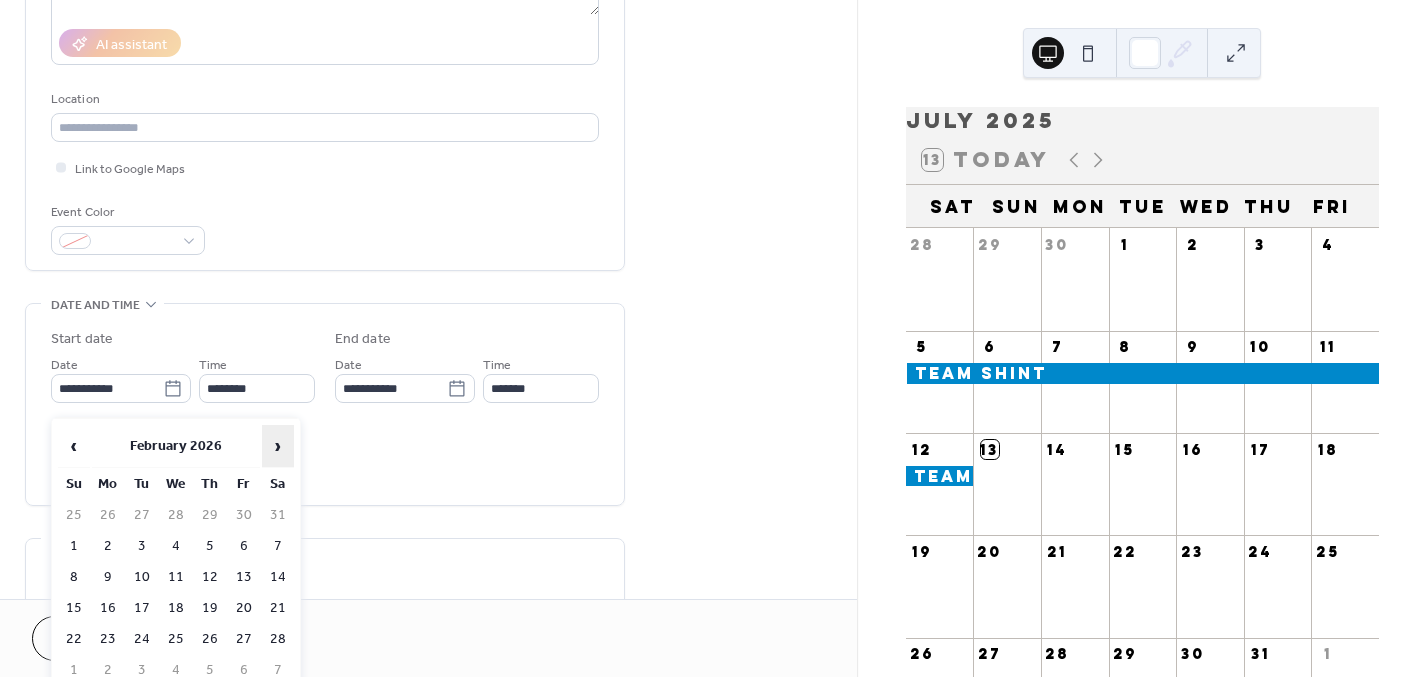 click on "›" at bounding box center (278, 446) 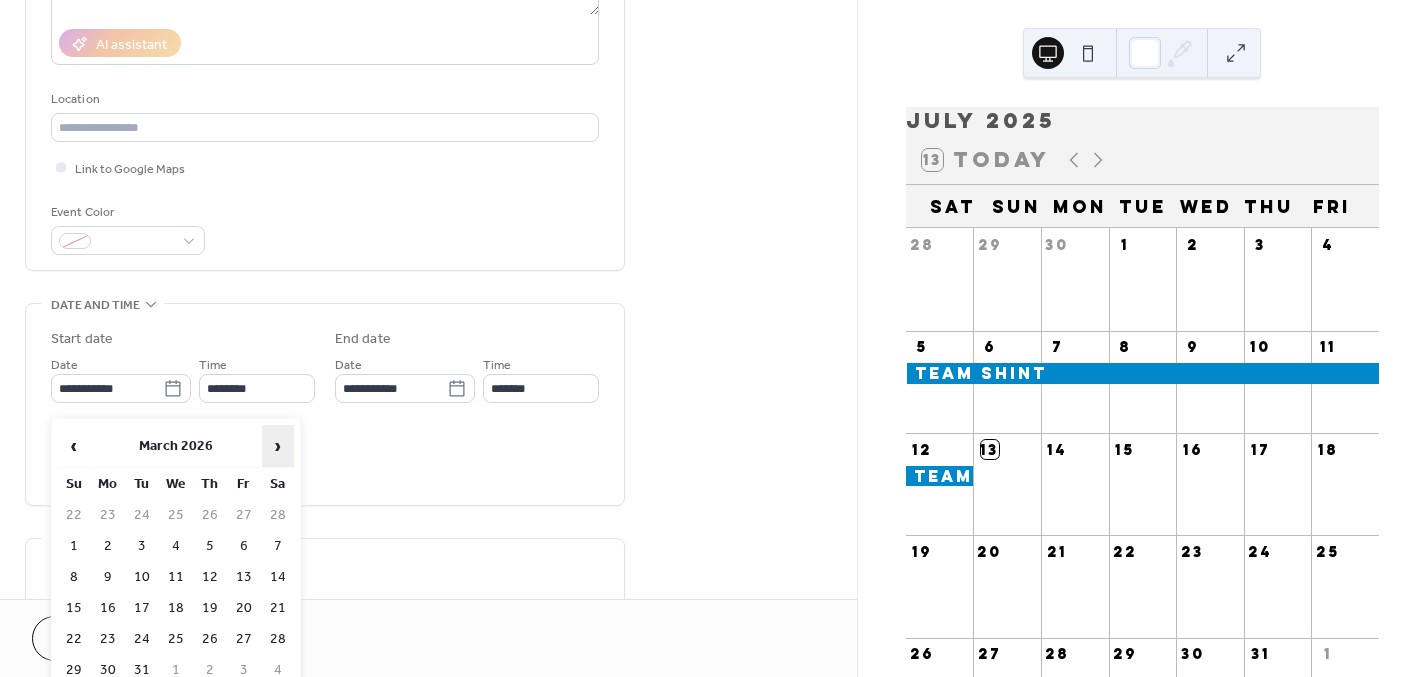 click on "›" at bounding box center [278, 446] 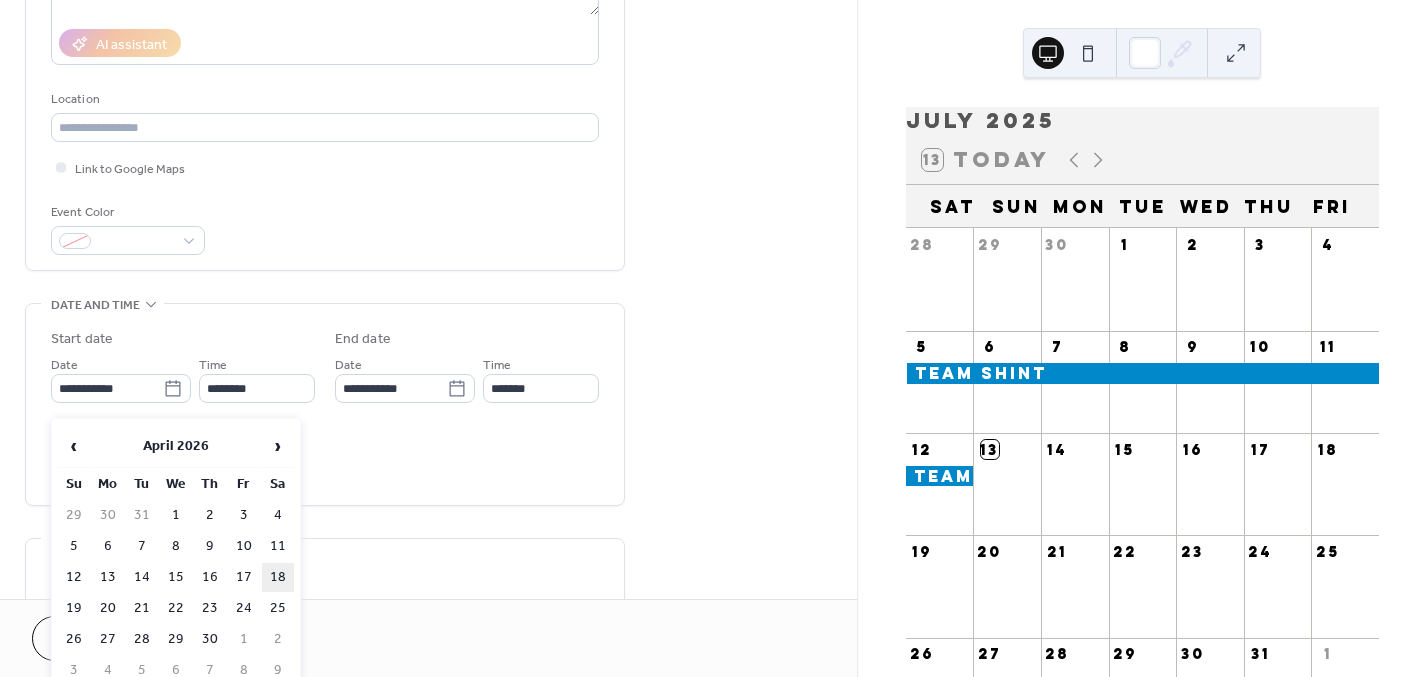 click on "18" at bounding box center (278, 577) 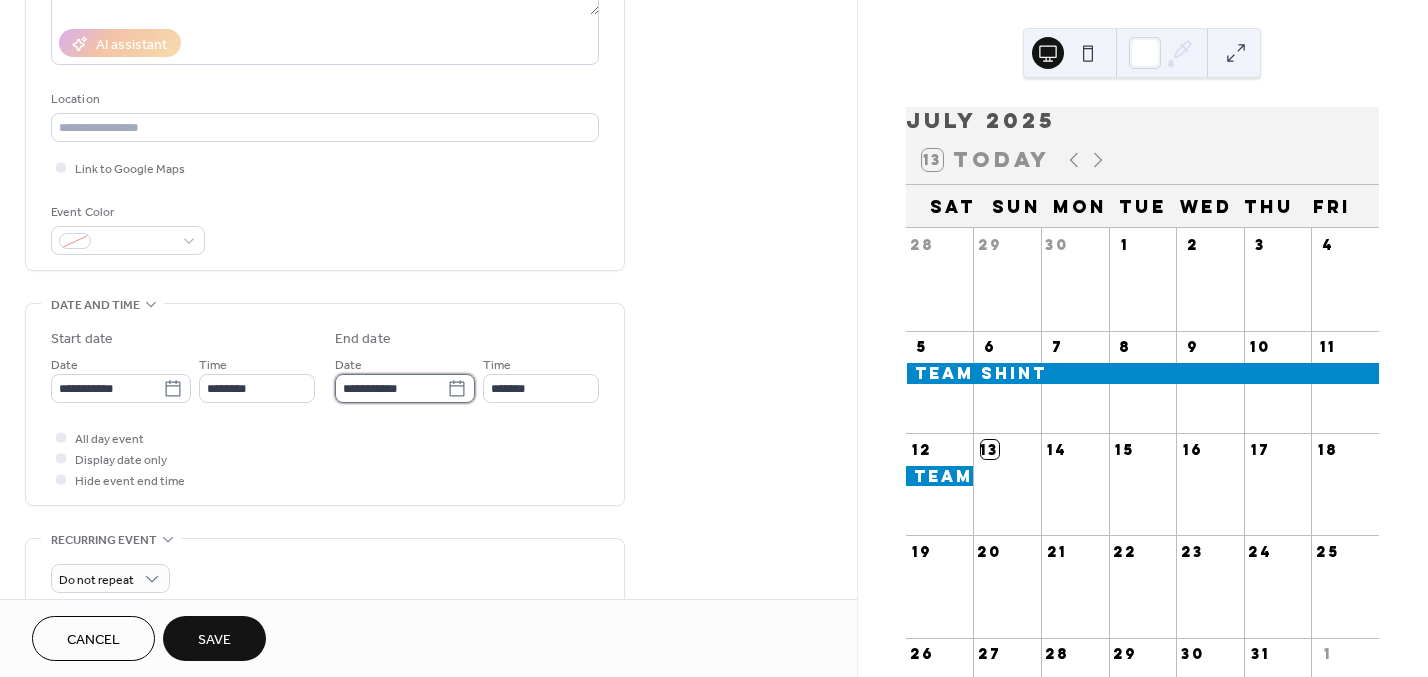 click on "**********" at bounding box center (391, 388) 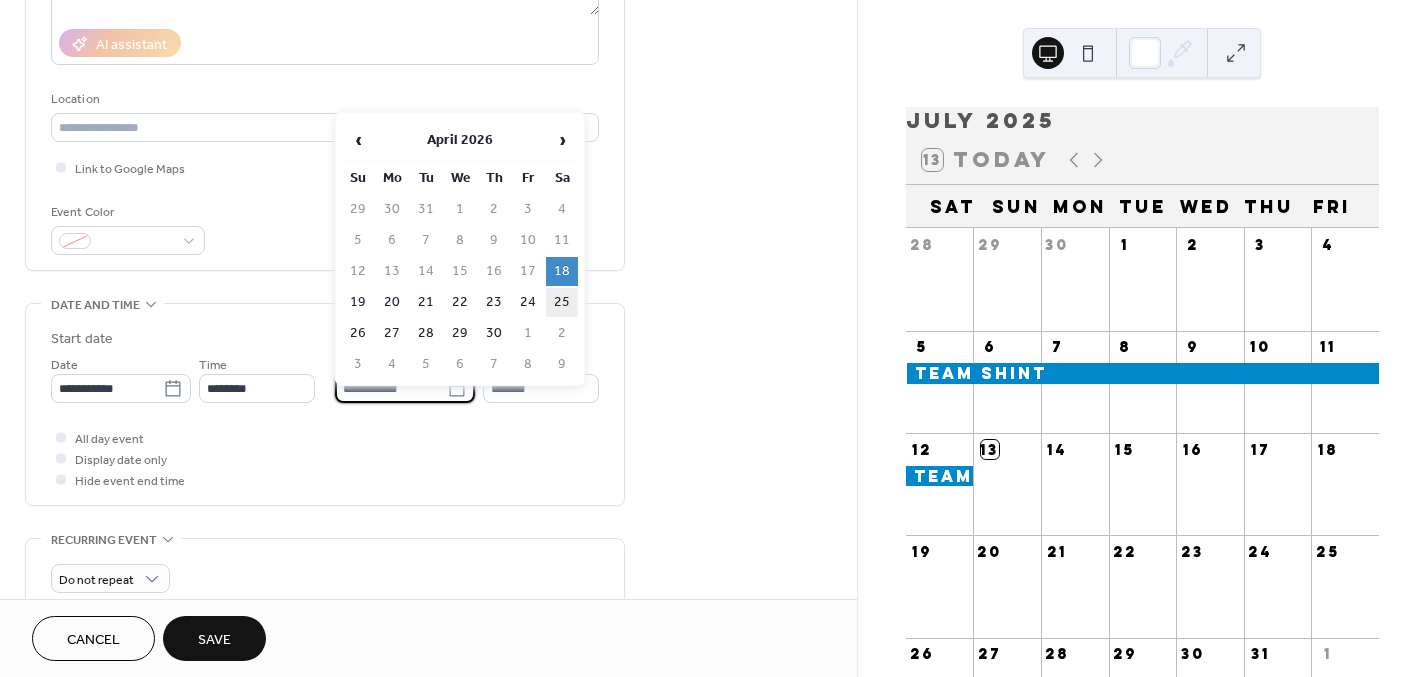 click on "25" at bounding box center [562, 302] 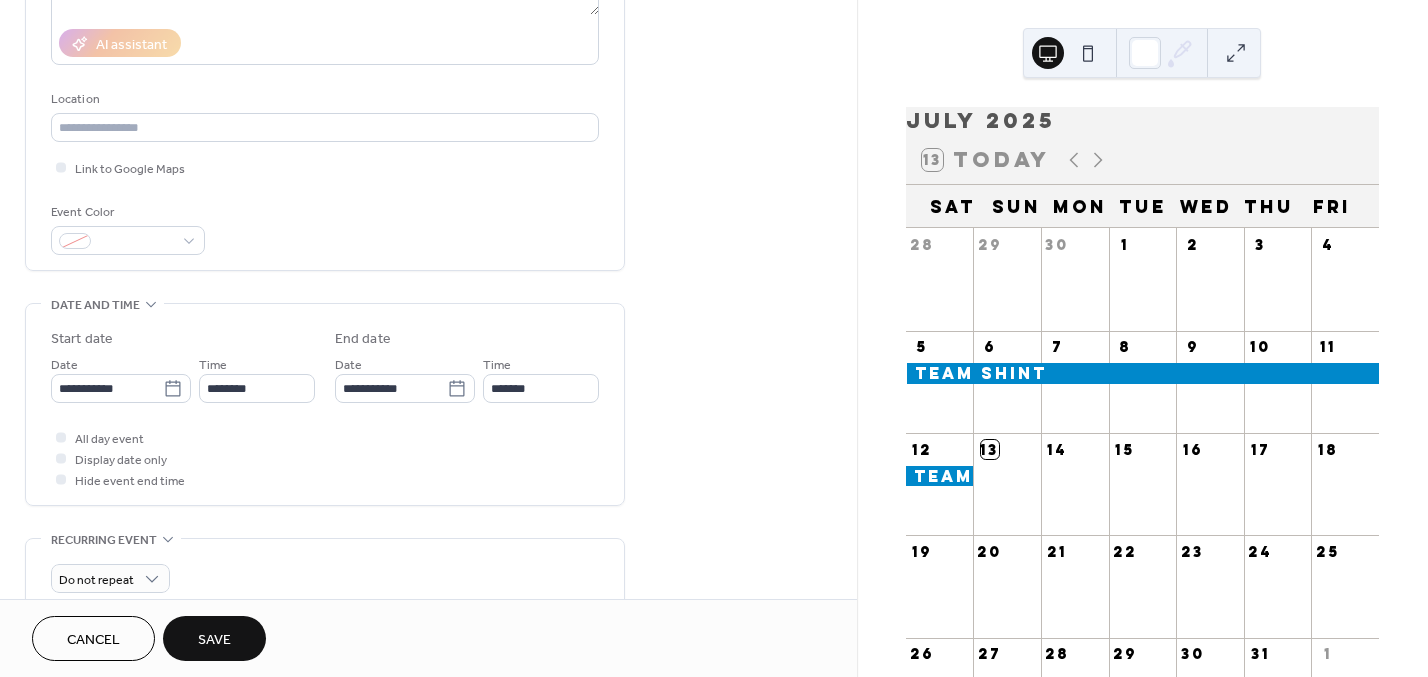 click on "Save" at bounding box center (214, 640) 